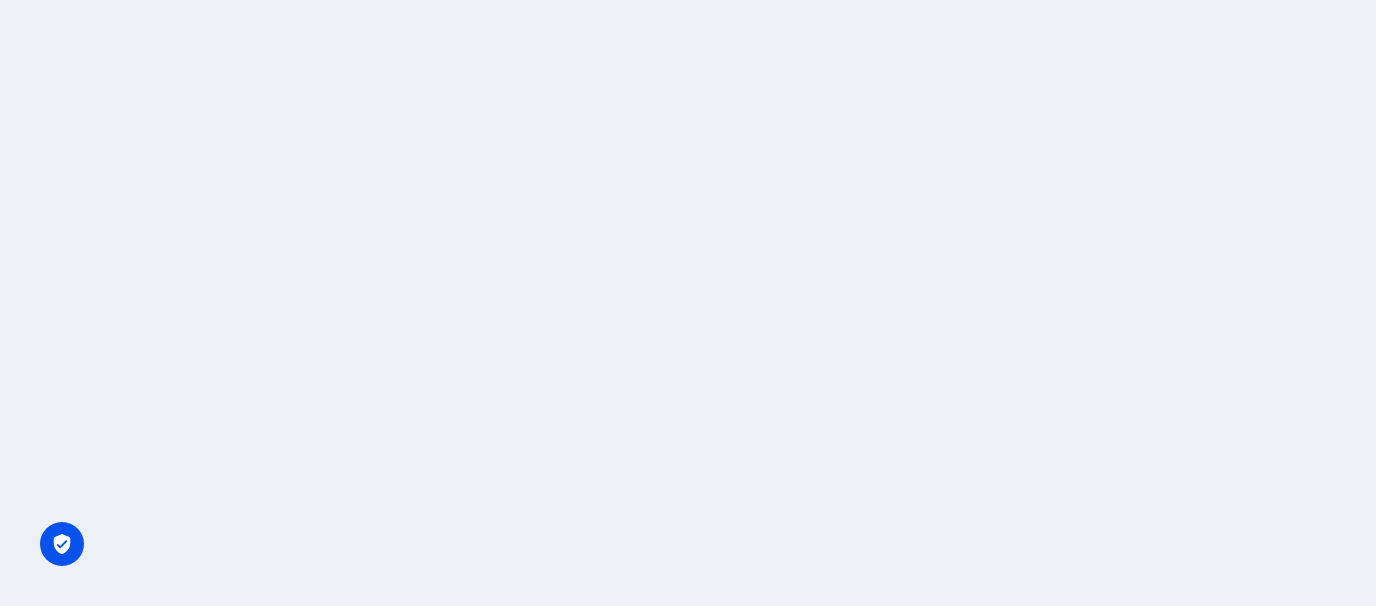 scroll, scrollTop: 0, scrollLeft: 0, axis: both 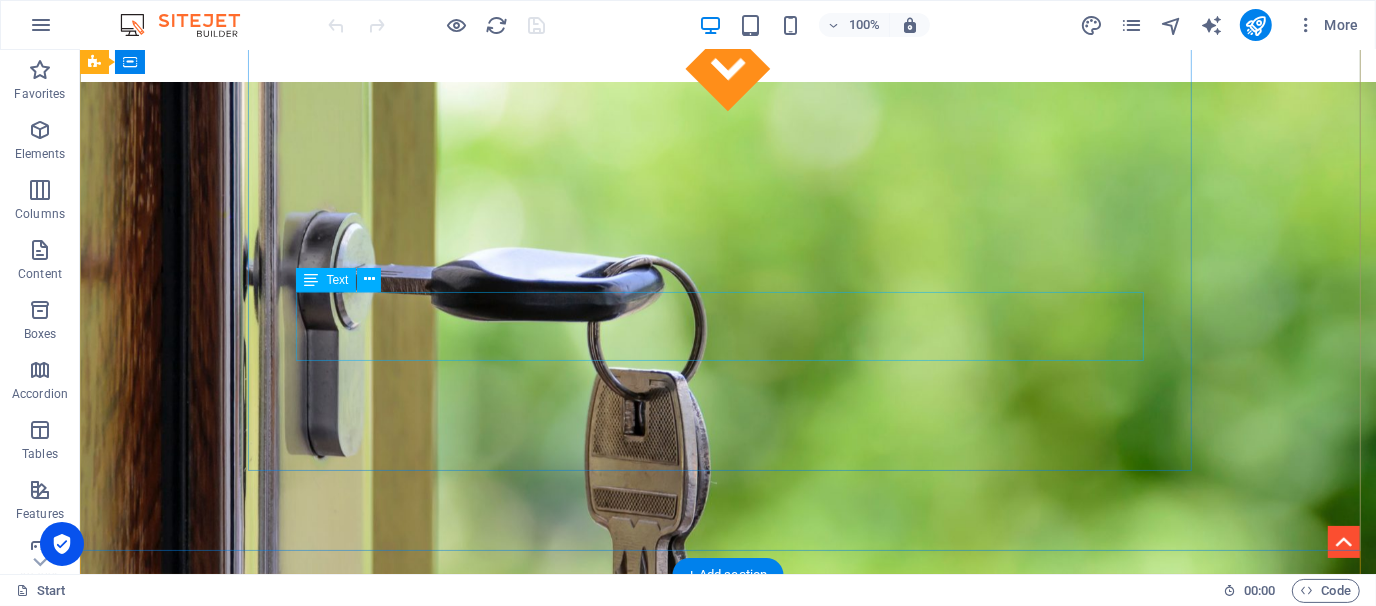 click on "Connecting Resources" at bounding box center (727, 1385) 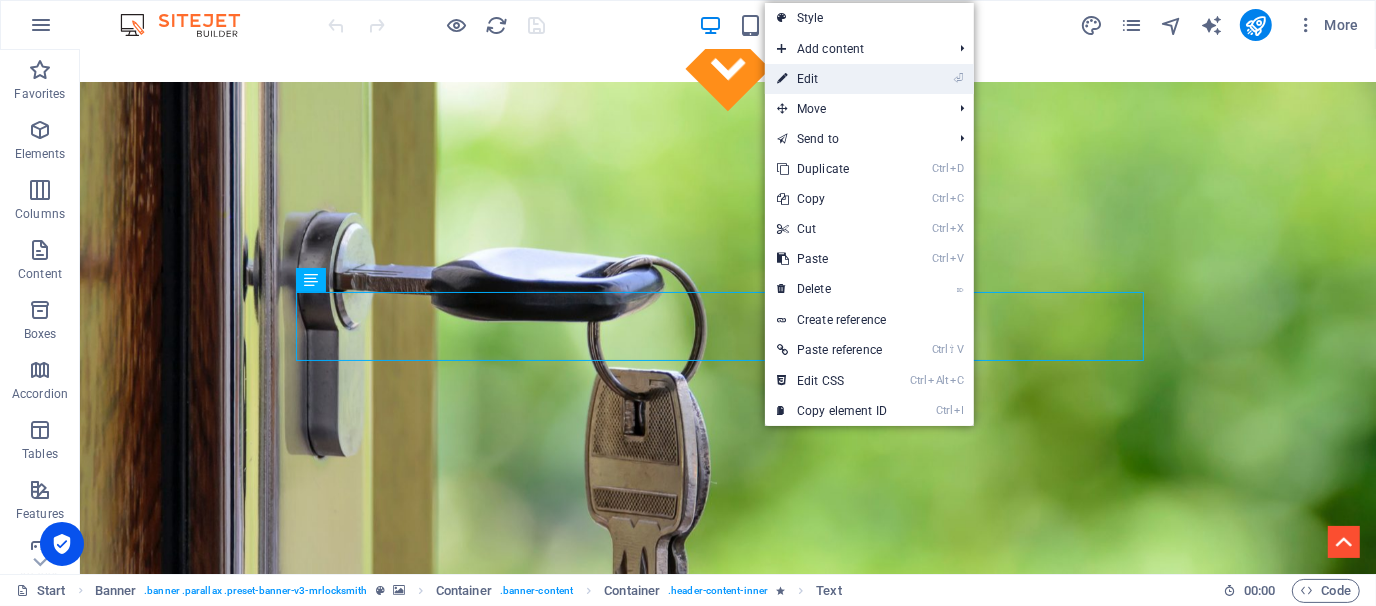 click on "⏎  Edit" at bounding box center [832, 79] 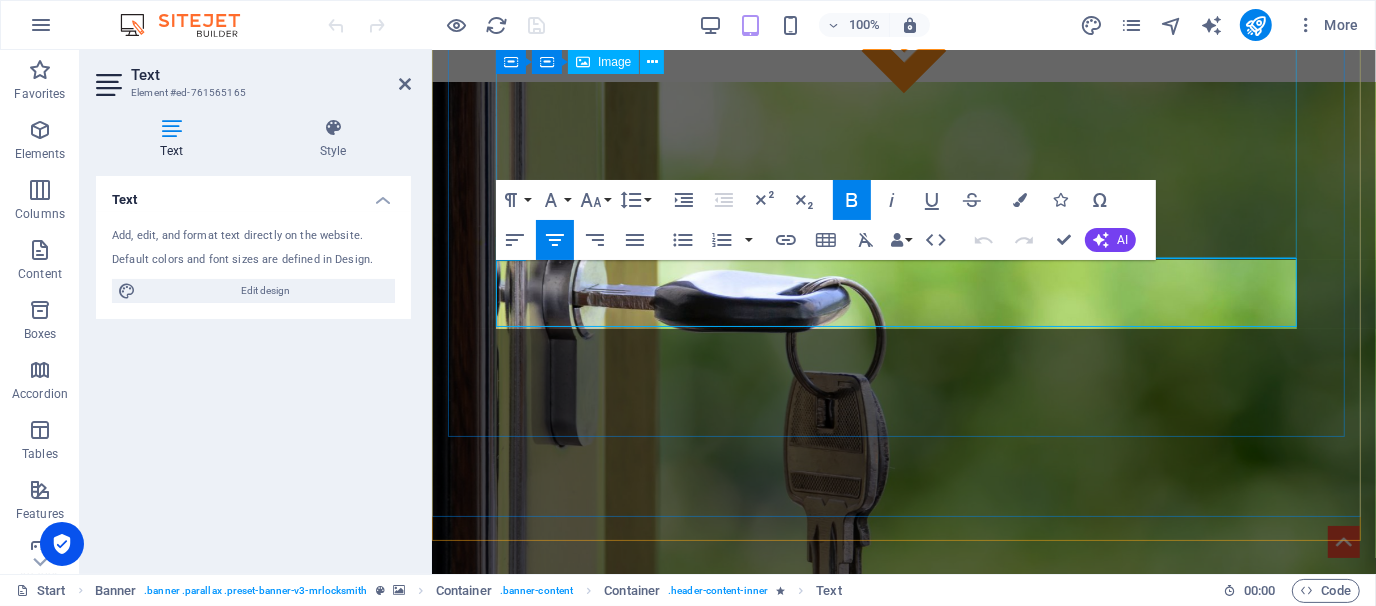 scroll, scrollTop: 508, scrollLeft: 0, axis: vertical 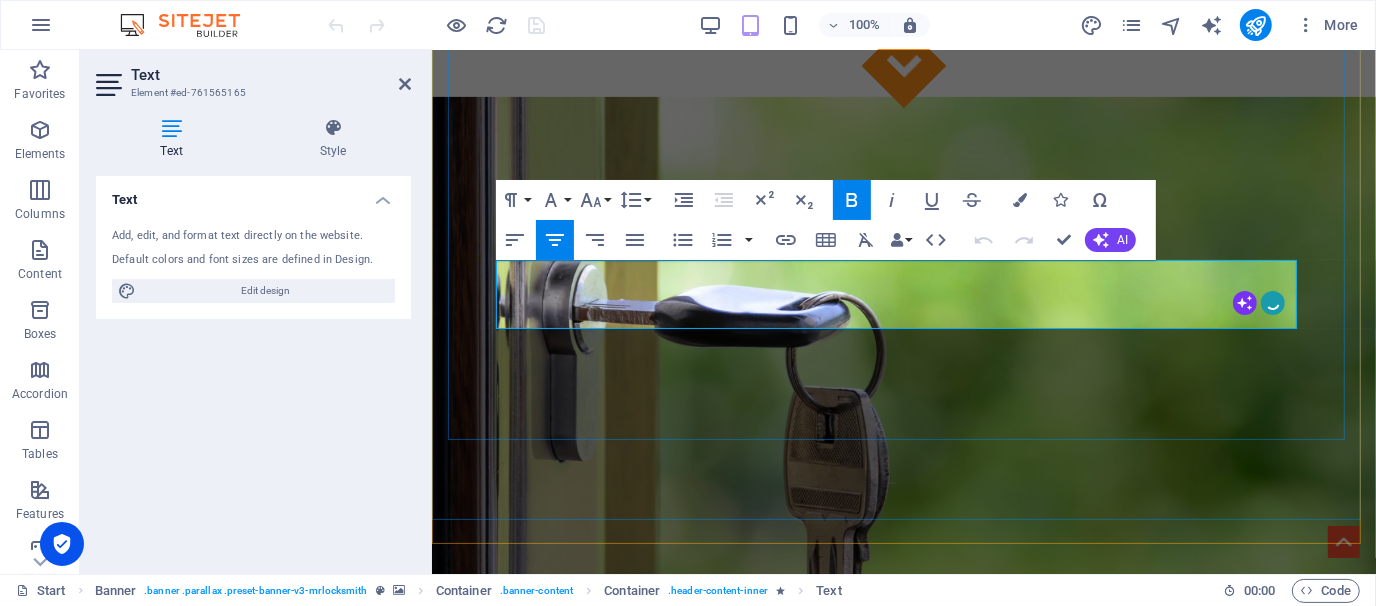 click on "Connecting Resources" at bounding box center (903, 1358) 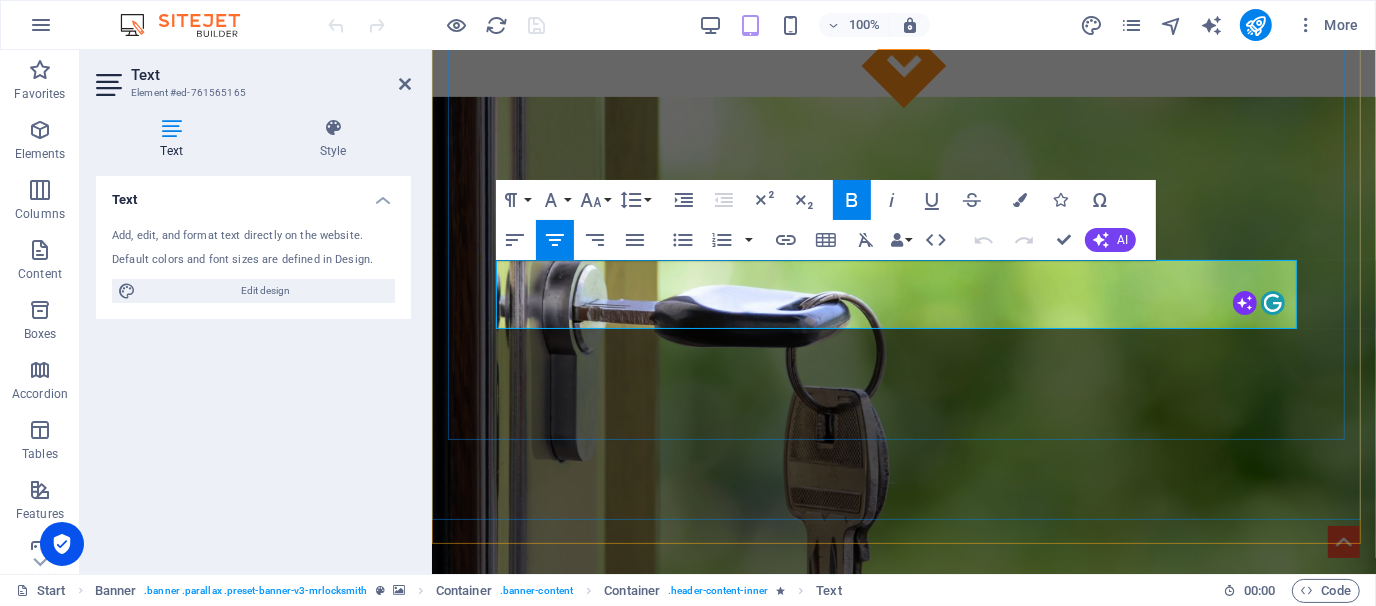 type 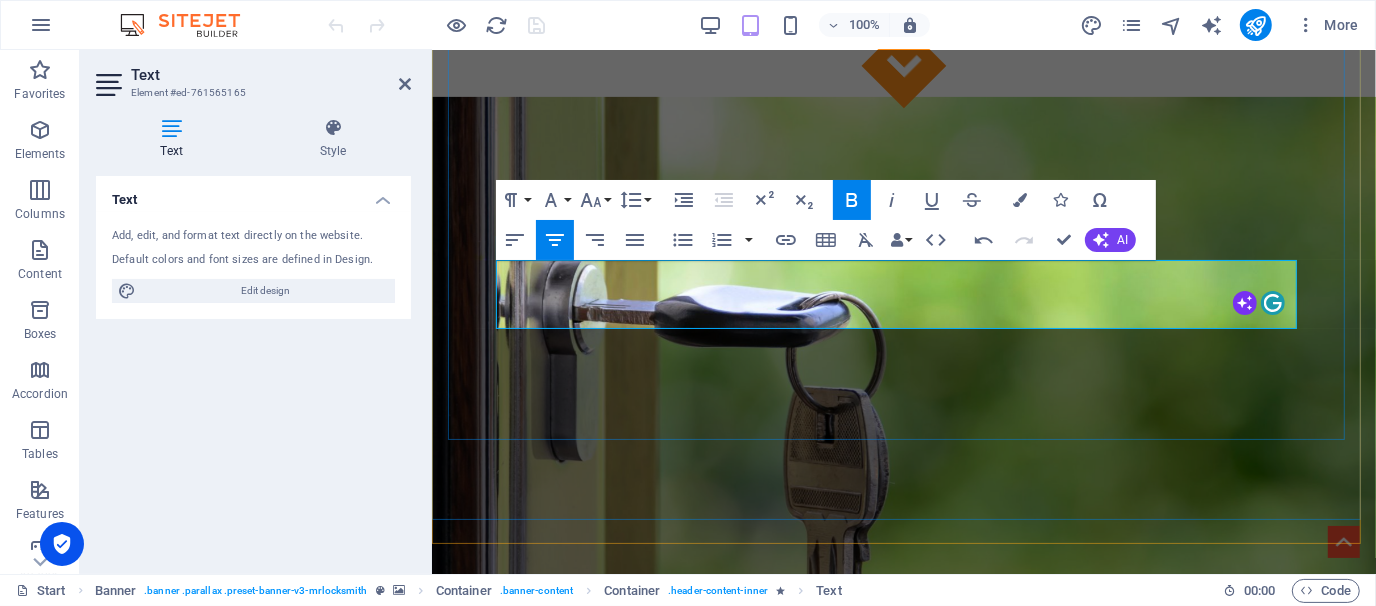 click on "ConConecting Resources" at bounding box center (903, 1358) 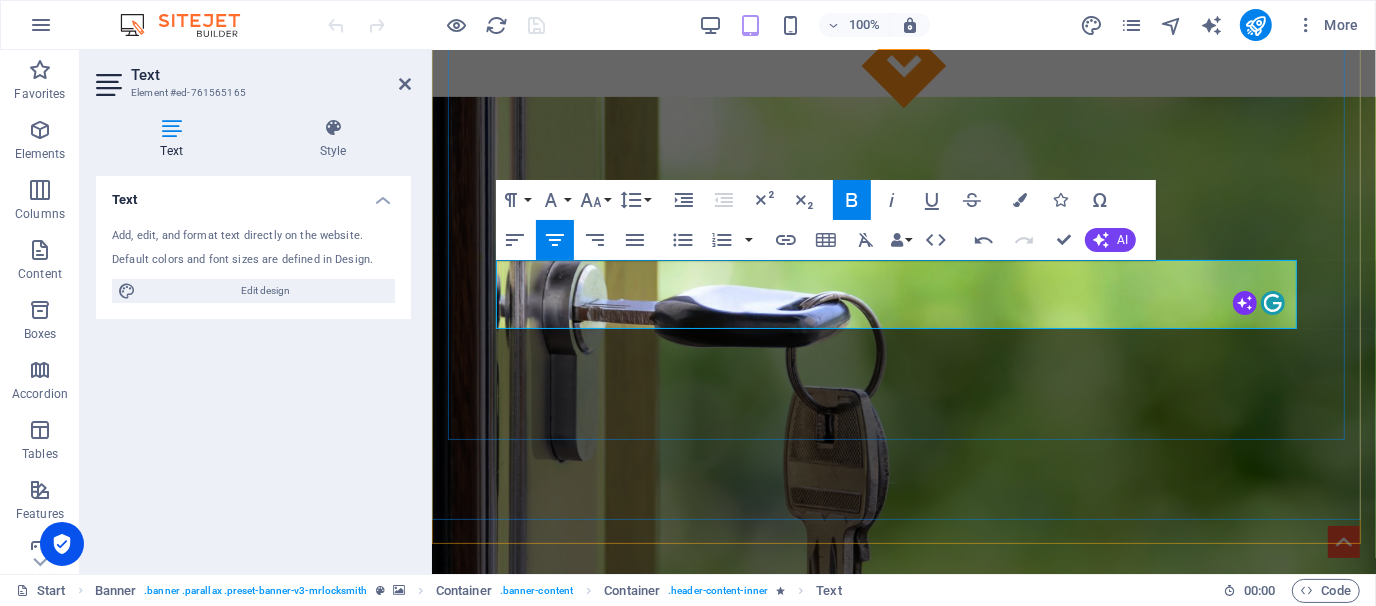 drag, startPoint x: 675, startPoint y: 292, endPoint x: 610, endPoint y: 304, distance: 66.09841 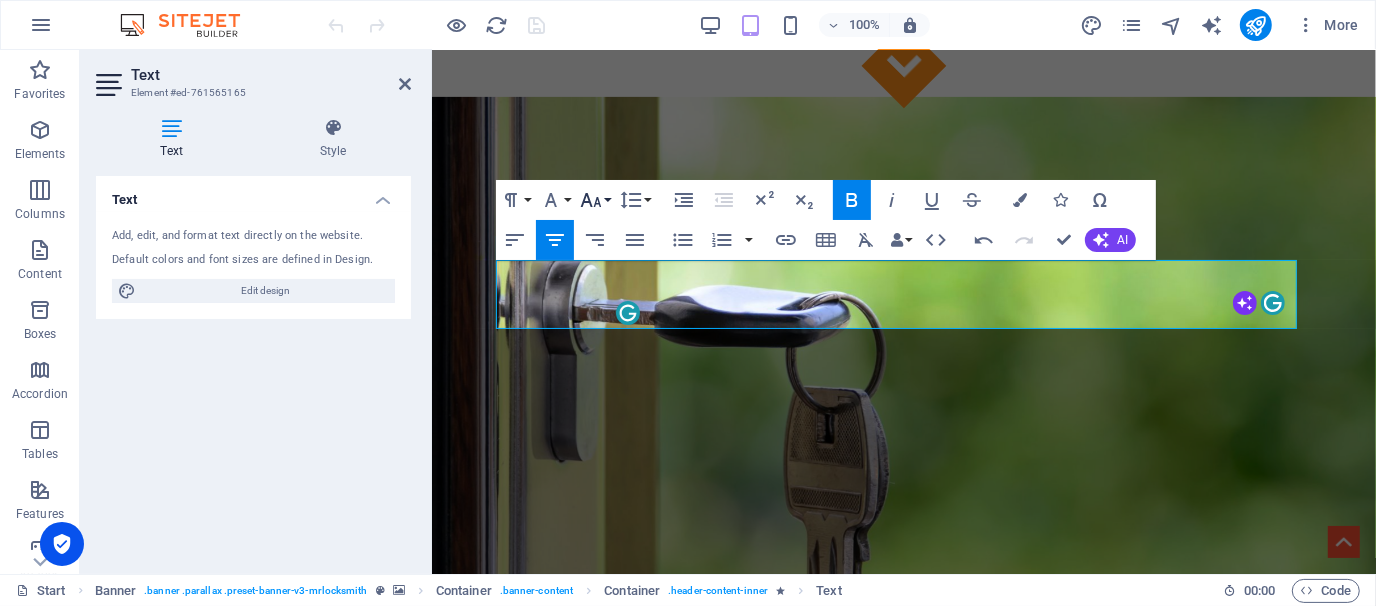 click 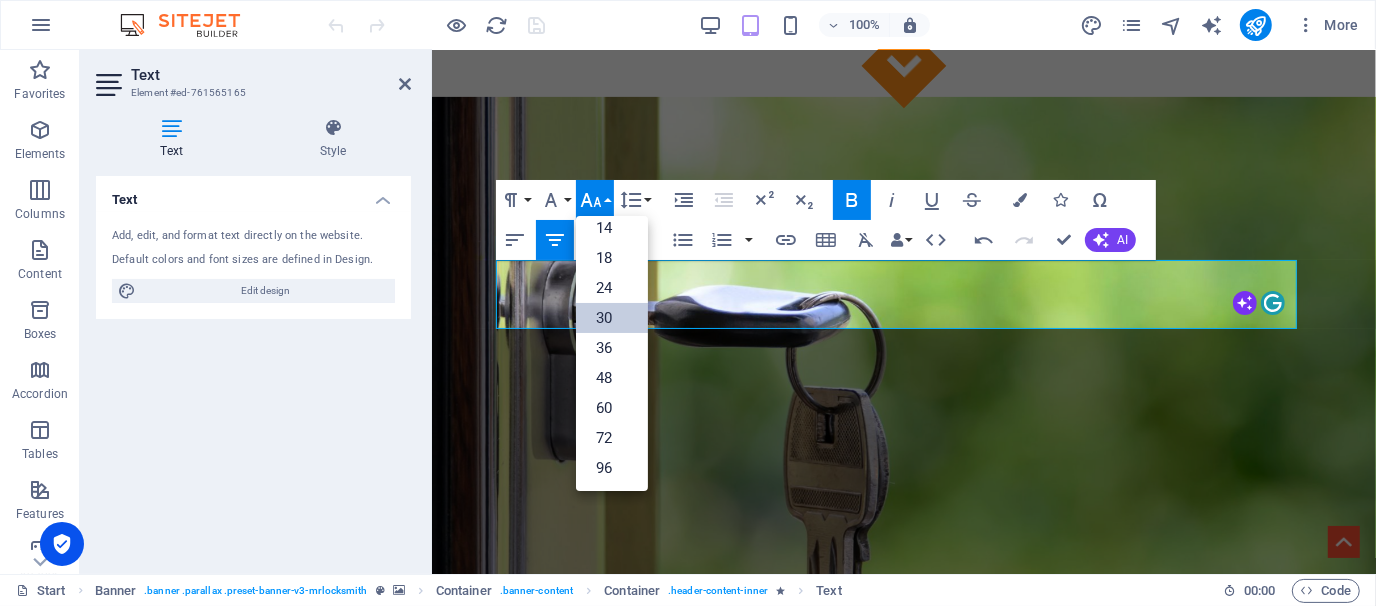 scroll, scrollTop: 161, scrollLeft: 0, axis: vertical 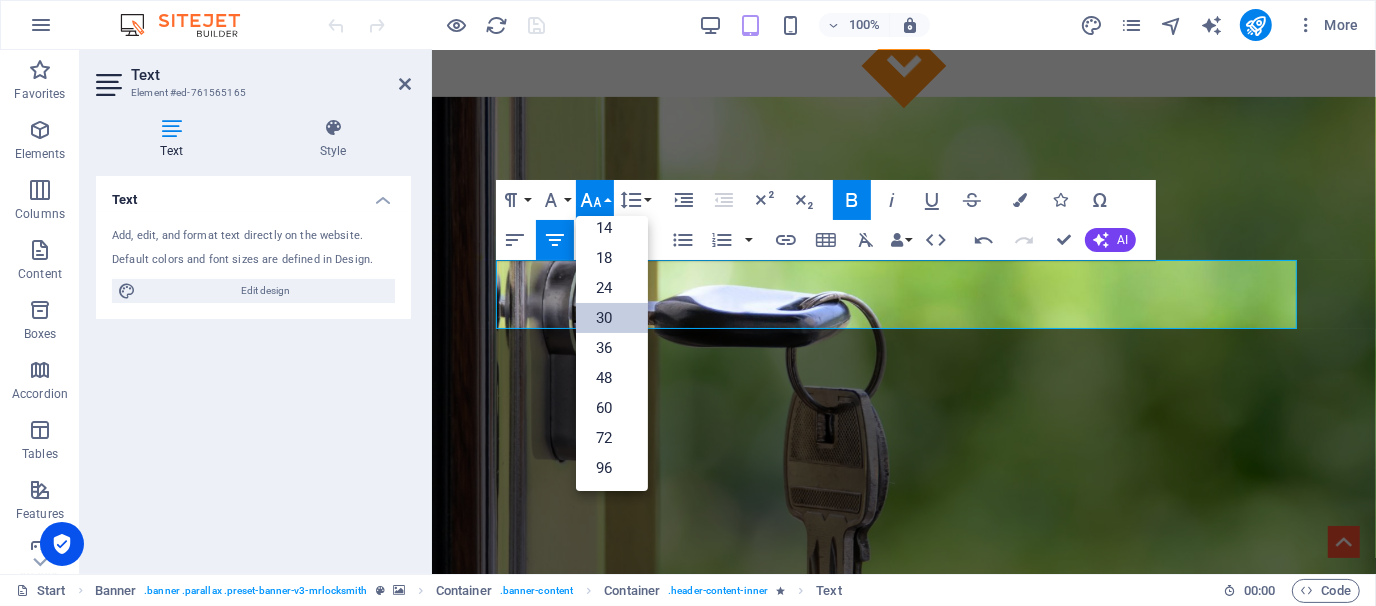 click on "30" at bounding box center [612, 318] 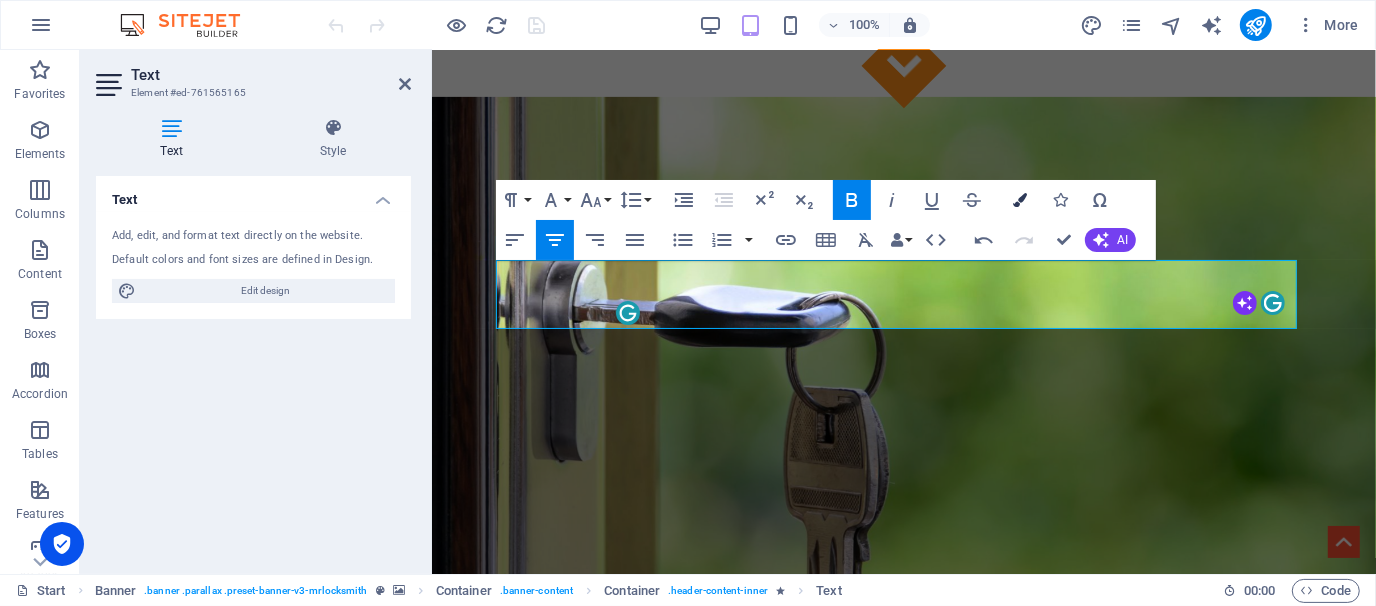 click at bounding box center (1020, 200) 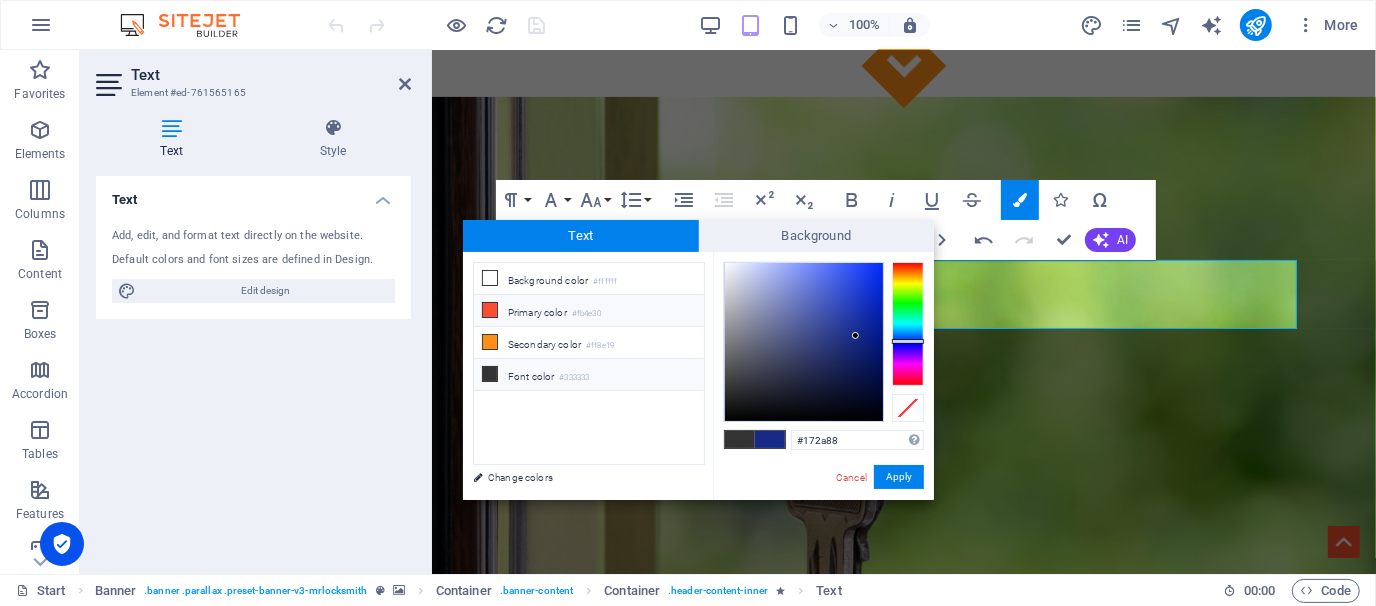 click at bounding box center [490, 310] 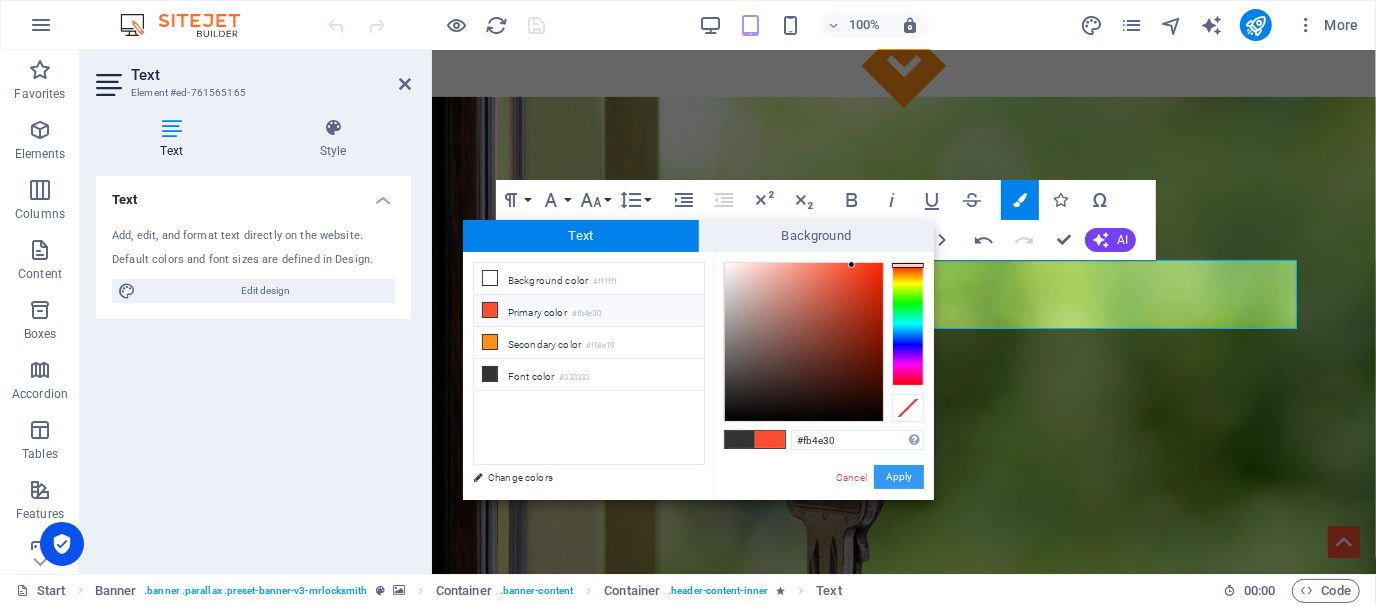 click on "Apply" at bounding box center (899, 477) 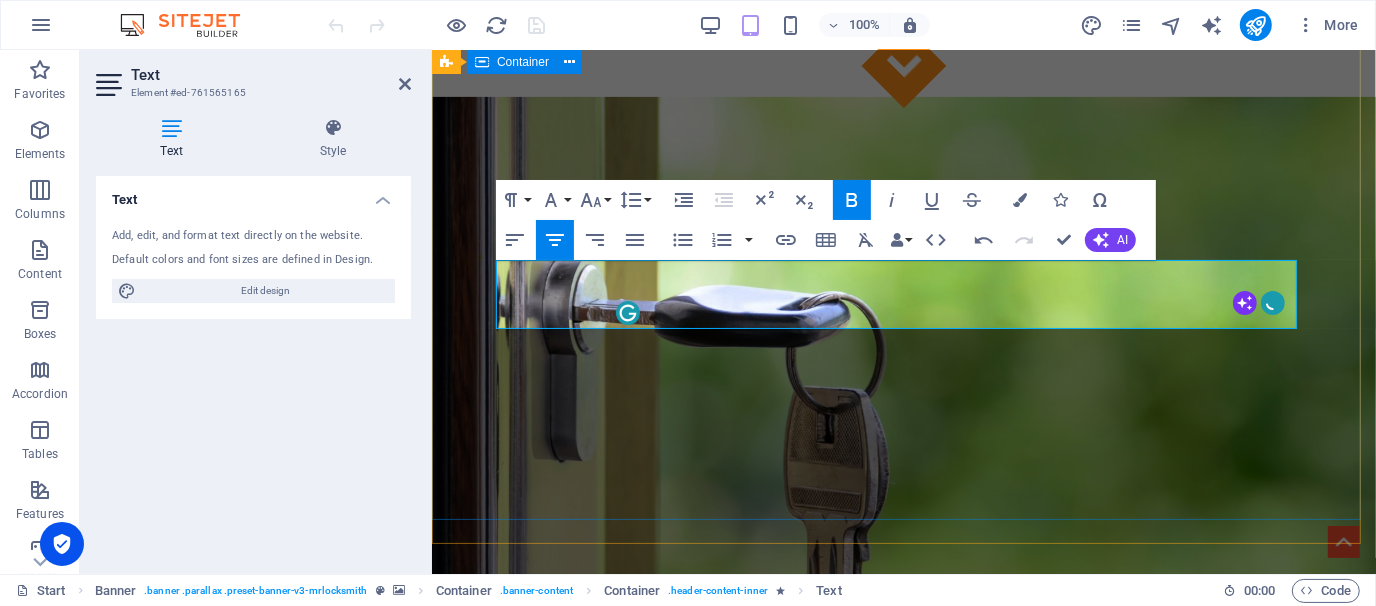 click on "This site is still under development... ConConecting Resources   Give us a call: [PHONE_NUMBER]" at bounding box center (903, 1134) 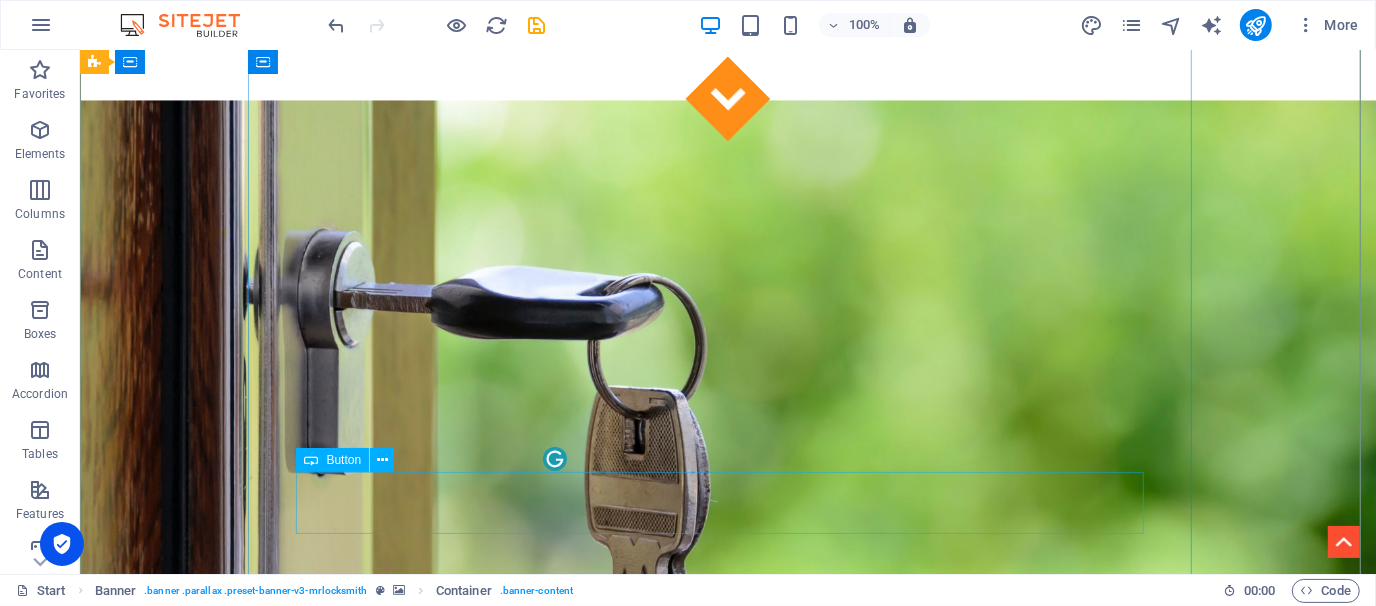 scroll, scrollTop: 508, scrollLeft: 0, axis: vertical 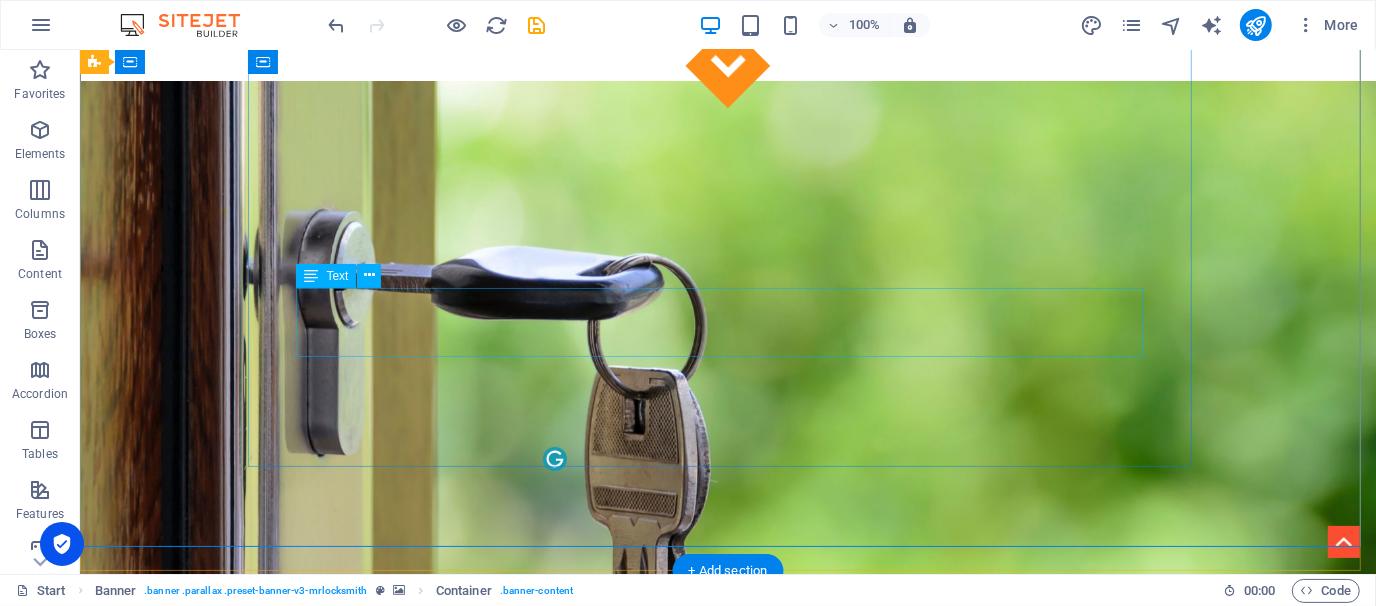 click on "ConConecting Resources" at bounding box center (727, 1382) 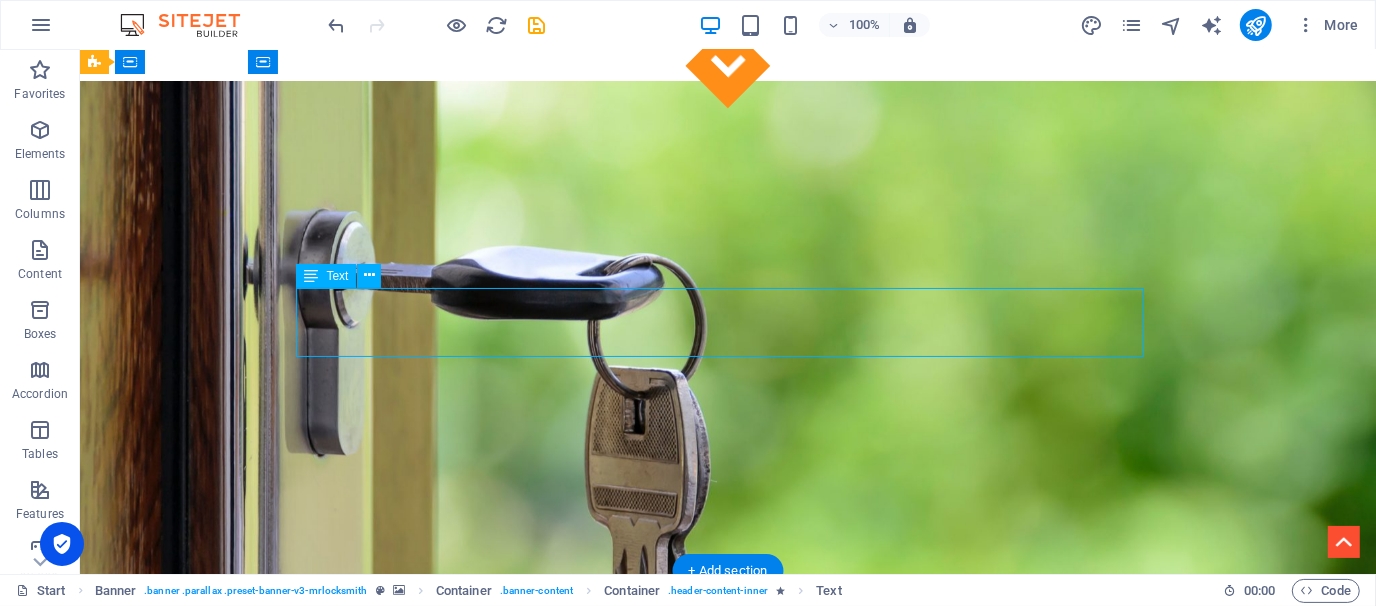 click on "ConConecting Resources" at bounding box center (727, 1382) 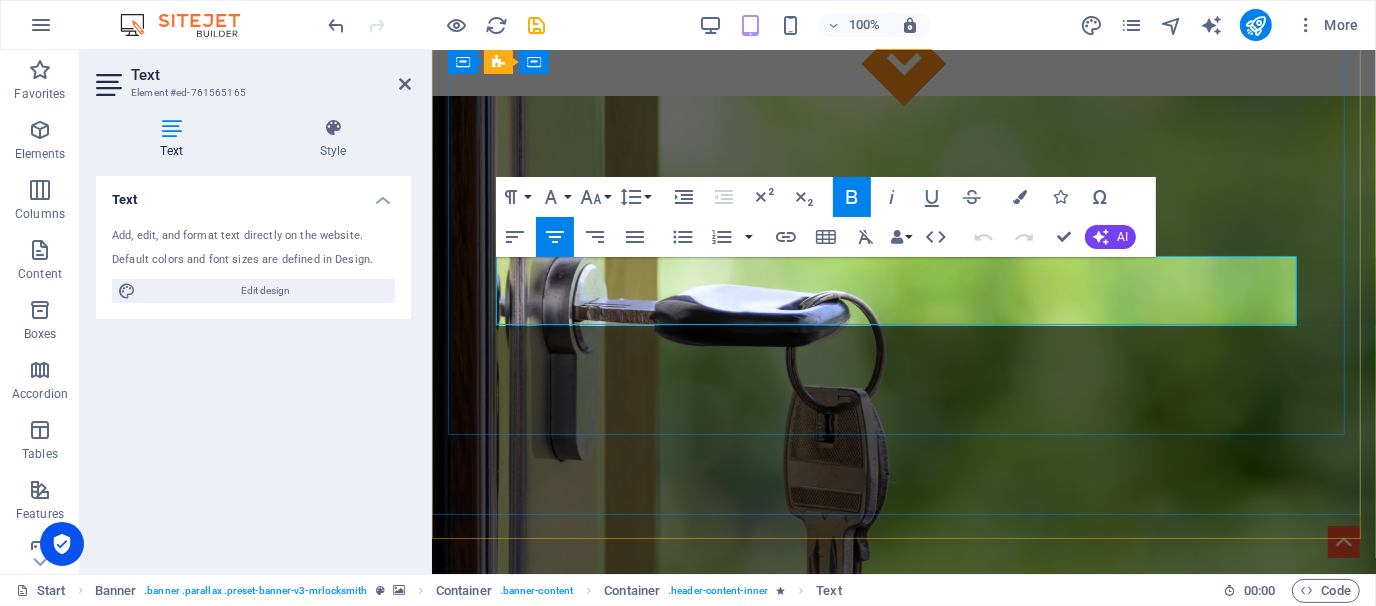 scroll, scrollTop: 512, scrollLeft: 0, axis: vertical 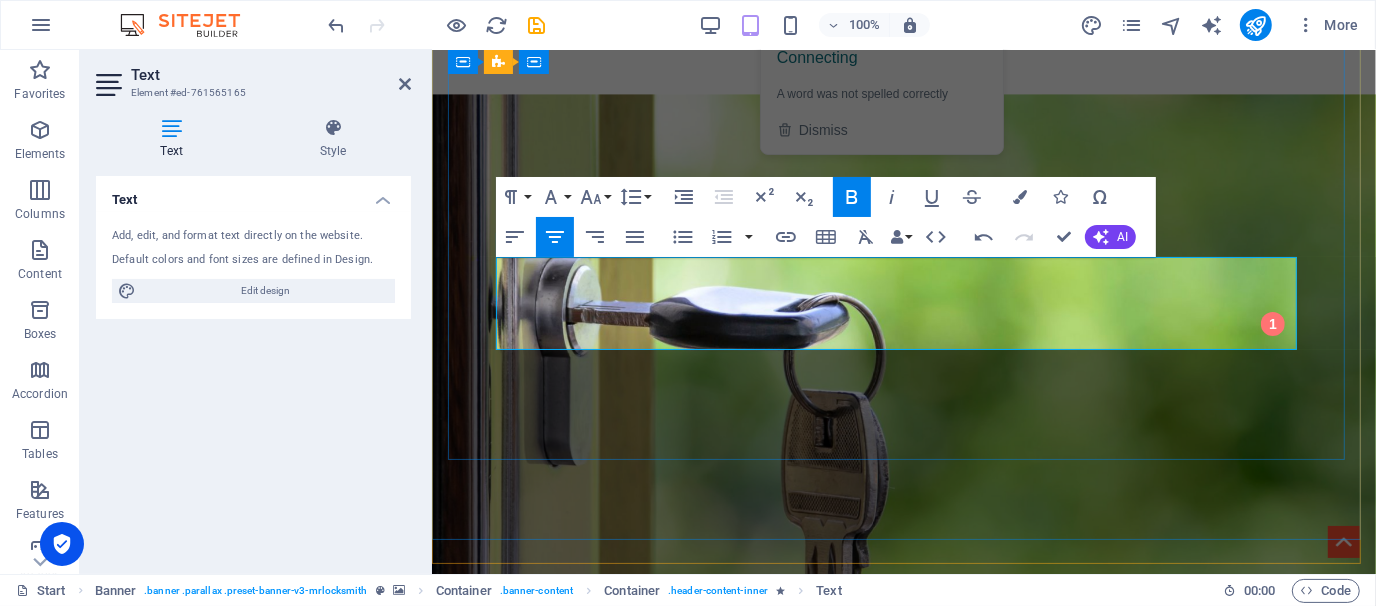 click on "Conecting Resources" at bounding box center [903, 1392] 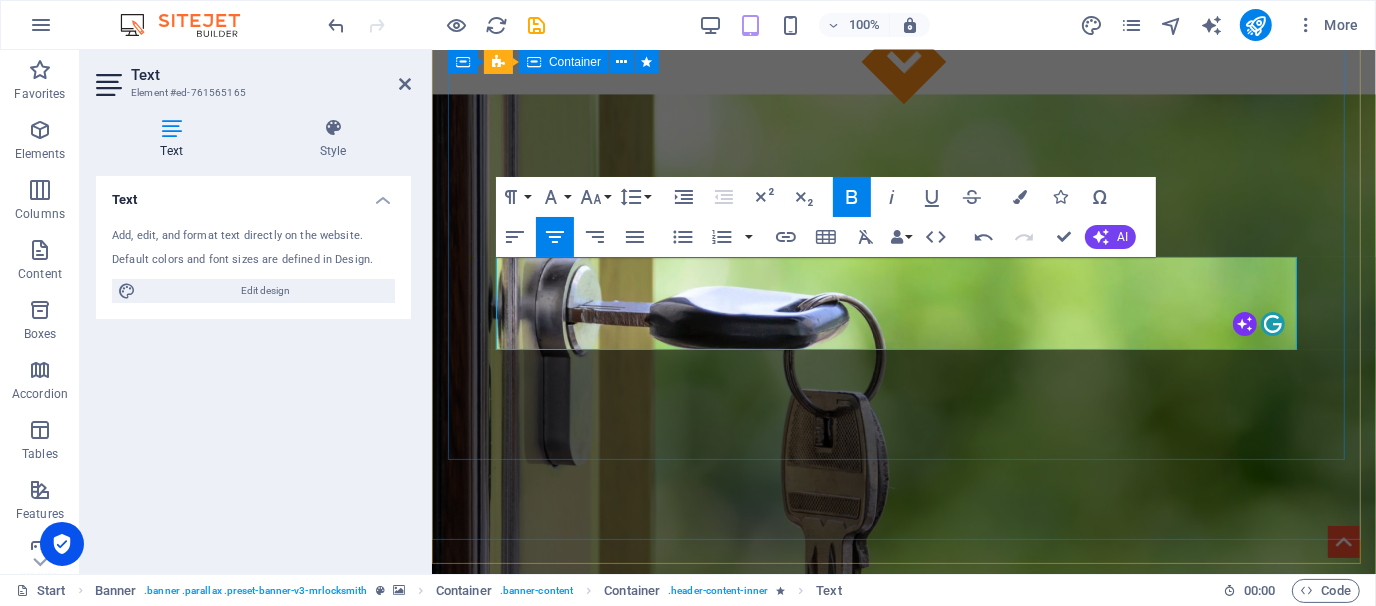 click on "This site is still under development... Connecting Resources   Give us a call: [PHONE_NUMBER]" at bounding box center [903, 1156] 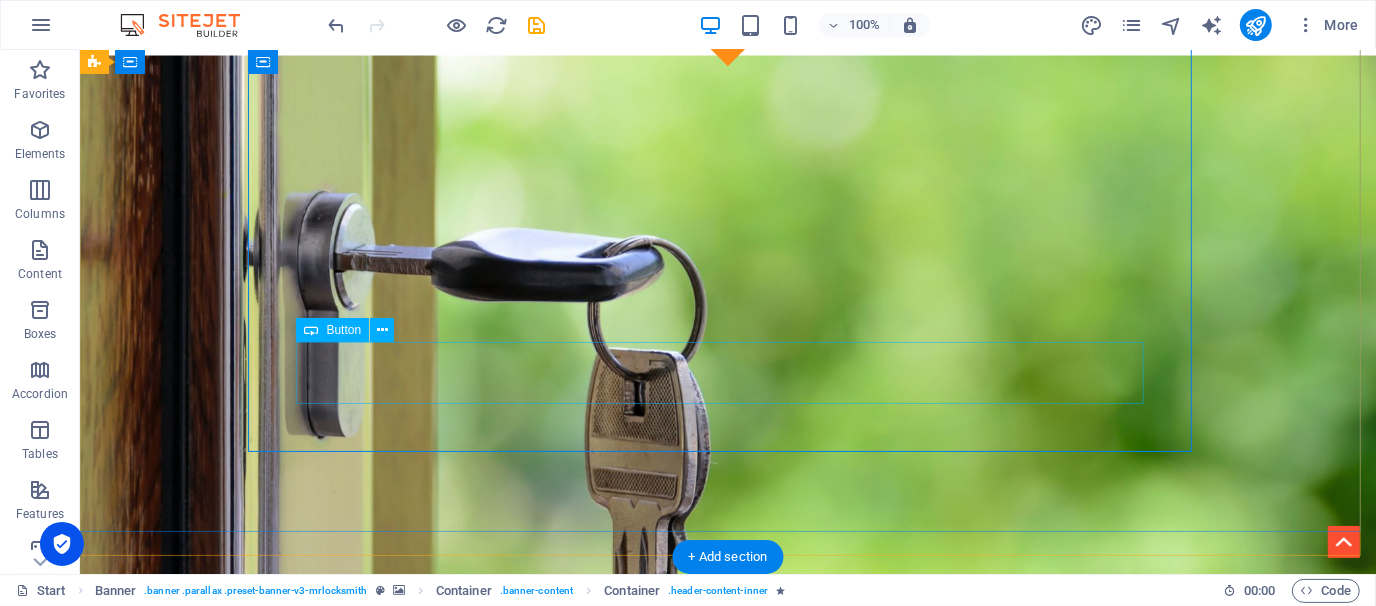 scroll, scrollTop: 550, scrollLeft: 0, axis: vertical 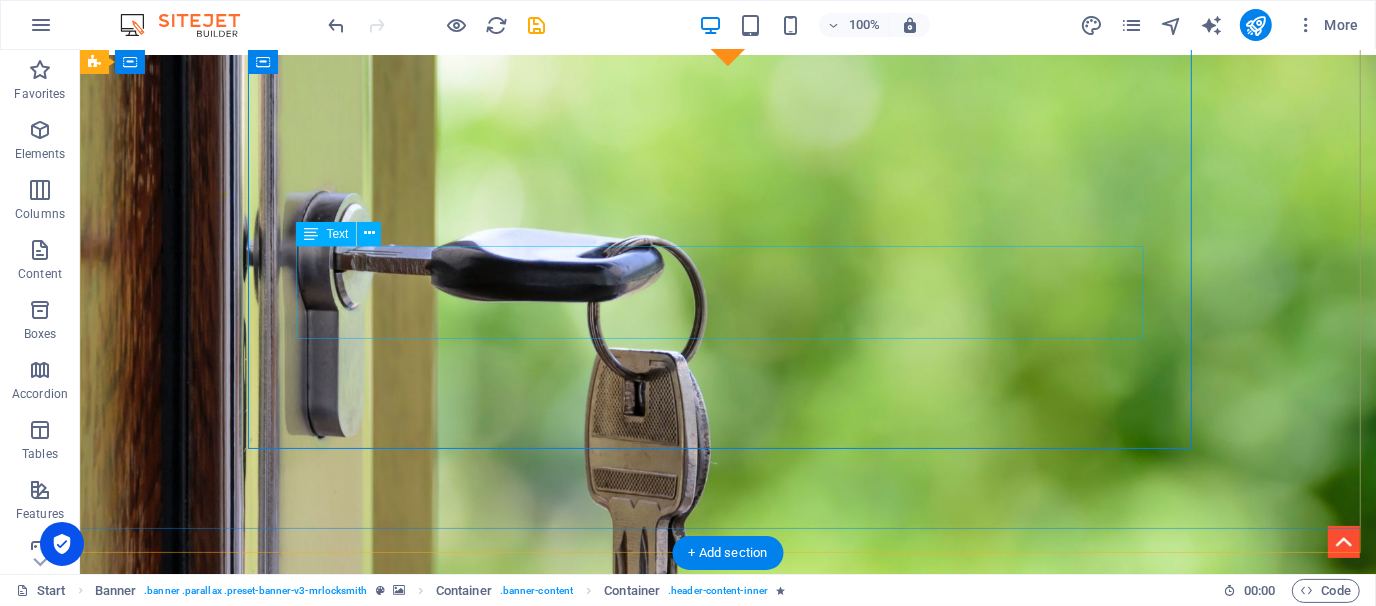 click on "Connecting Resources" at bounding box center (727, 1366) 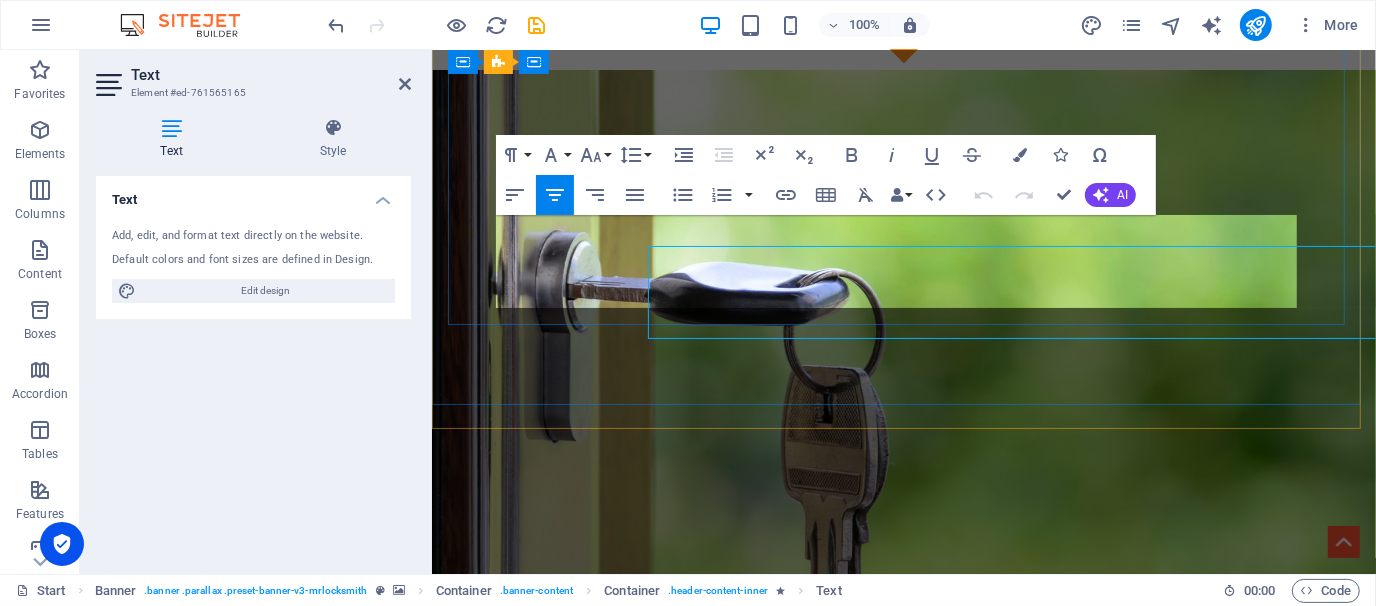 scroll, scrollTop: 554, scrollLeft: 0, axis: vertical 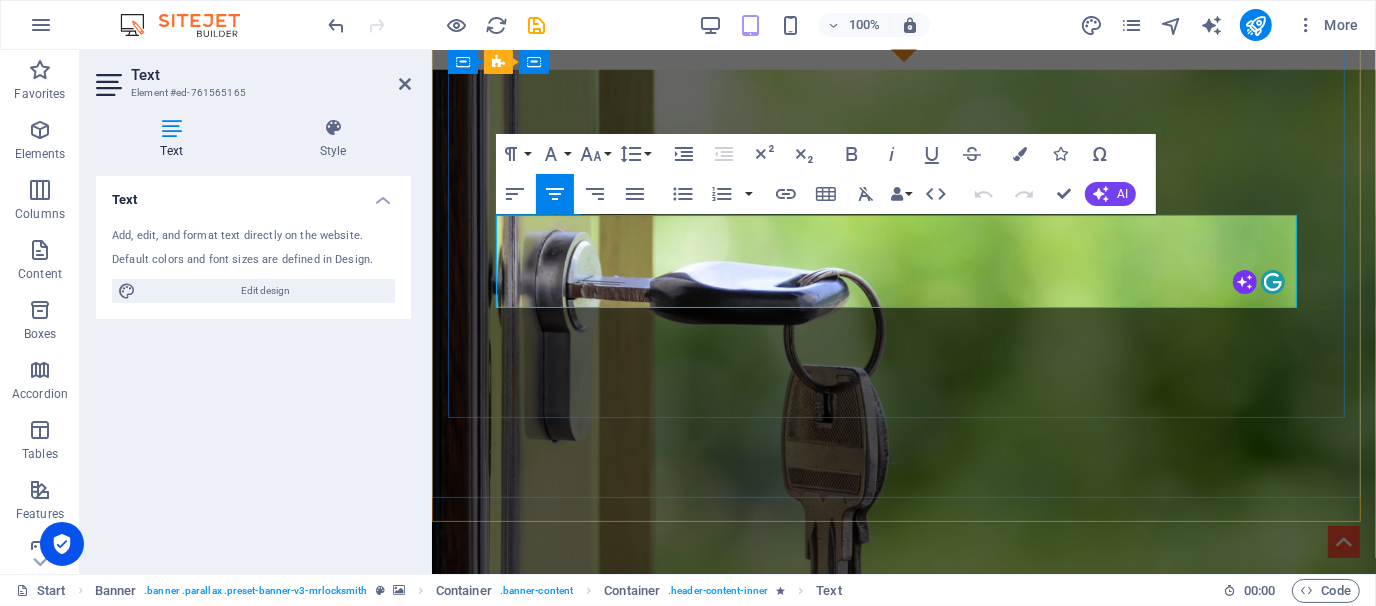 click on "Connecting Resources" at bounding box center [903, 1350] 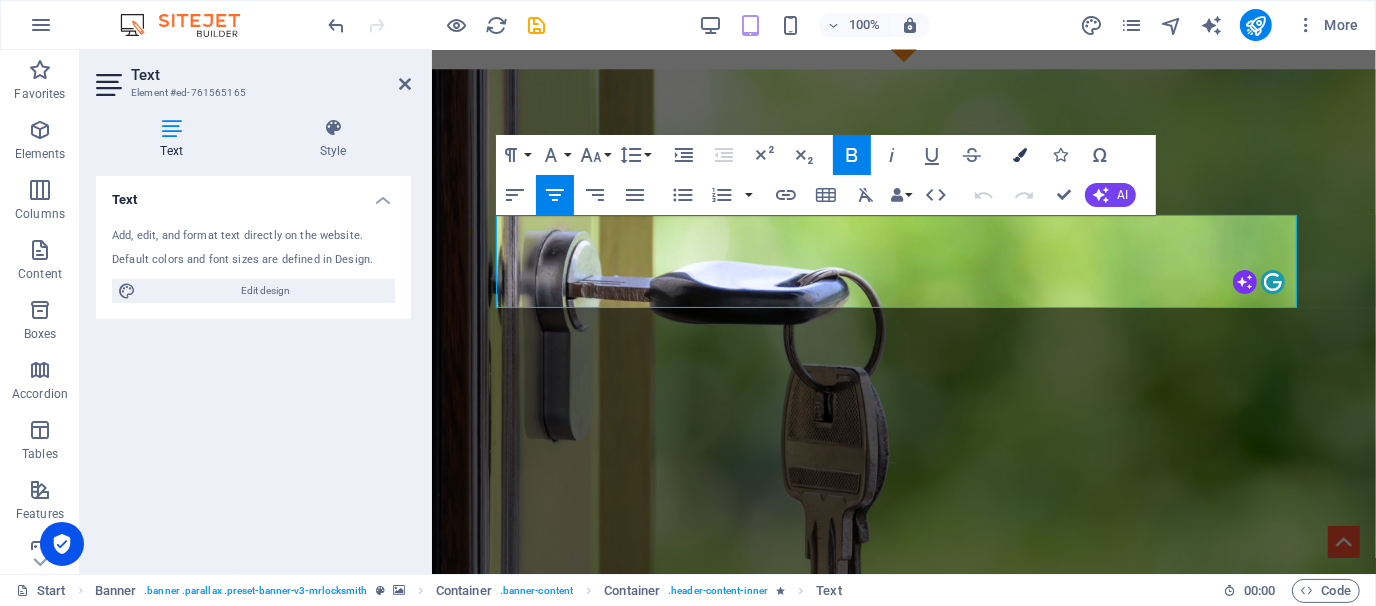 click at bounding box center [1020, 155] 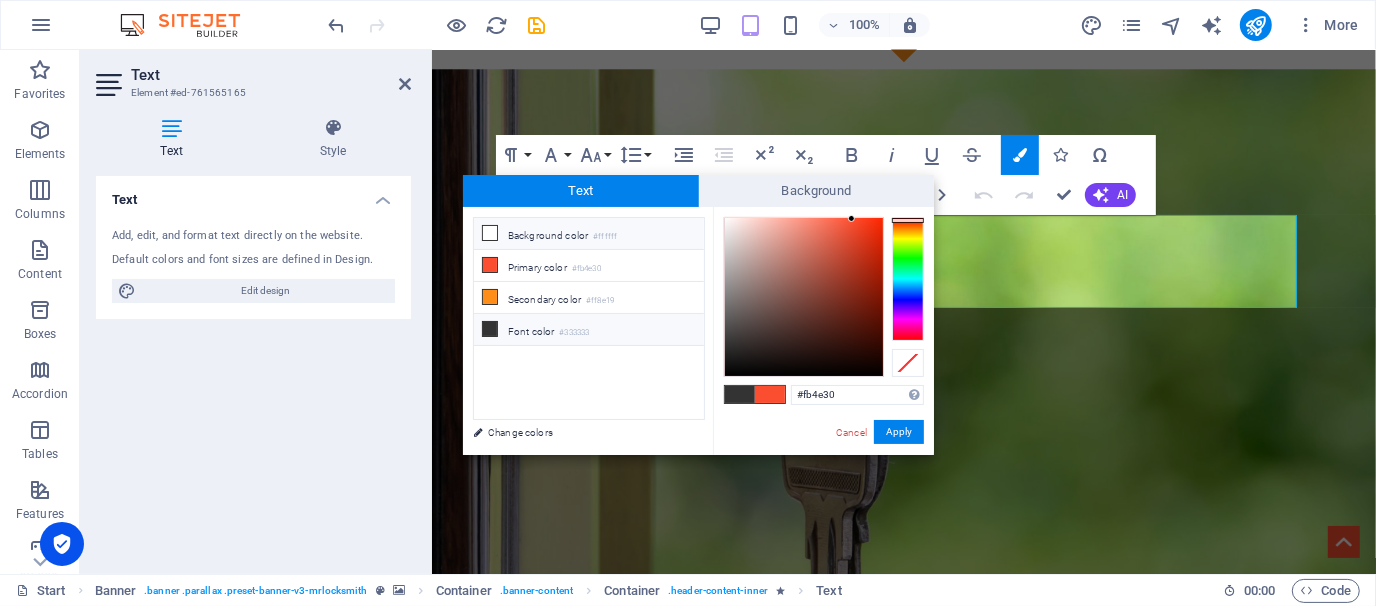 click at bounding box center [490, 233] 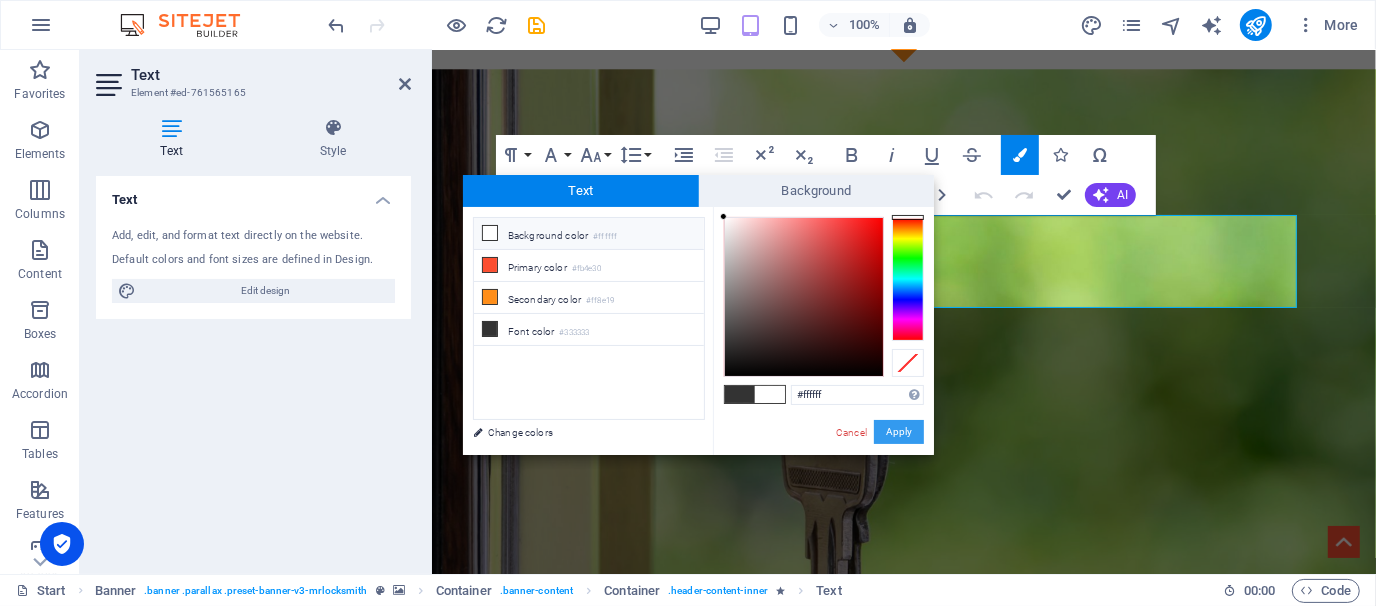 click on "Apply" at bounding box center (899, 432) 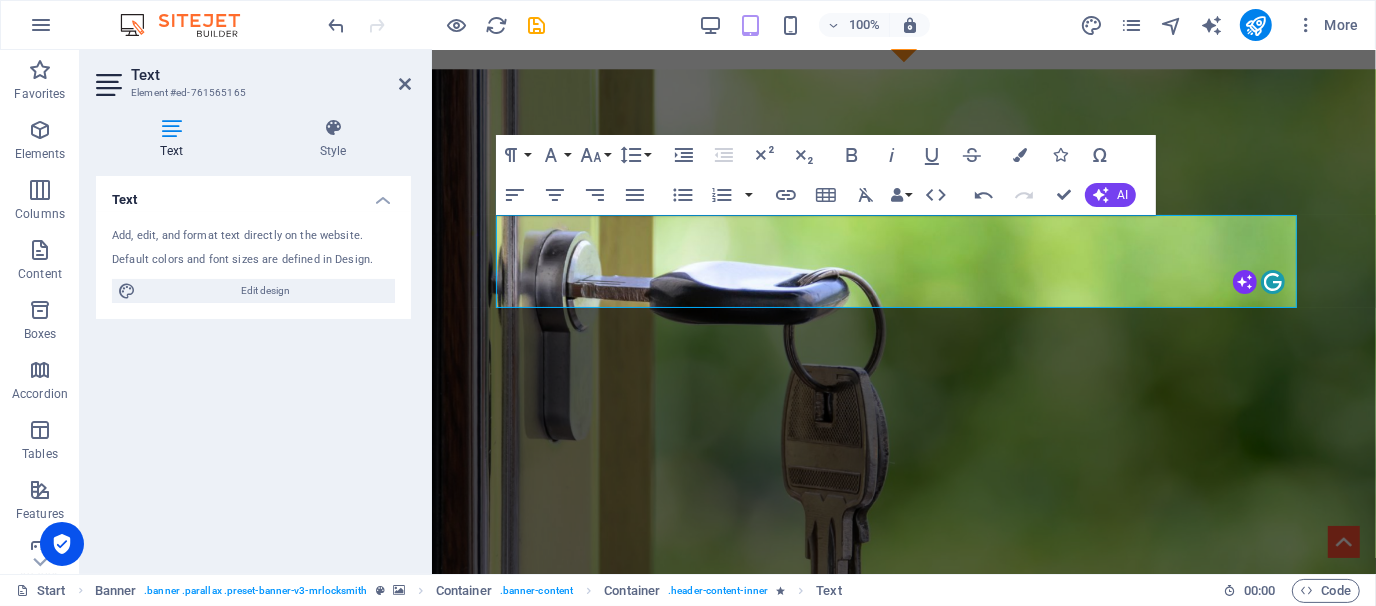 click at bounding box center (903, 434) 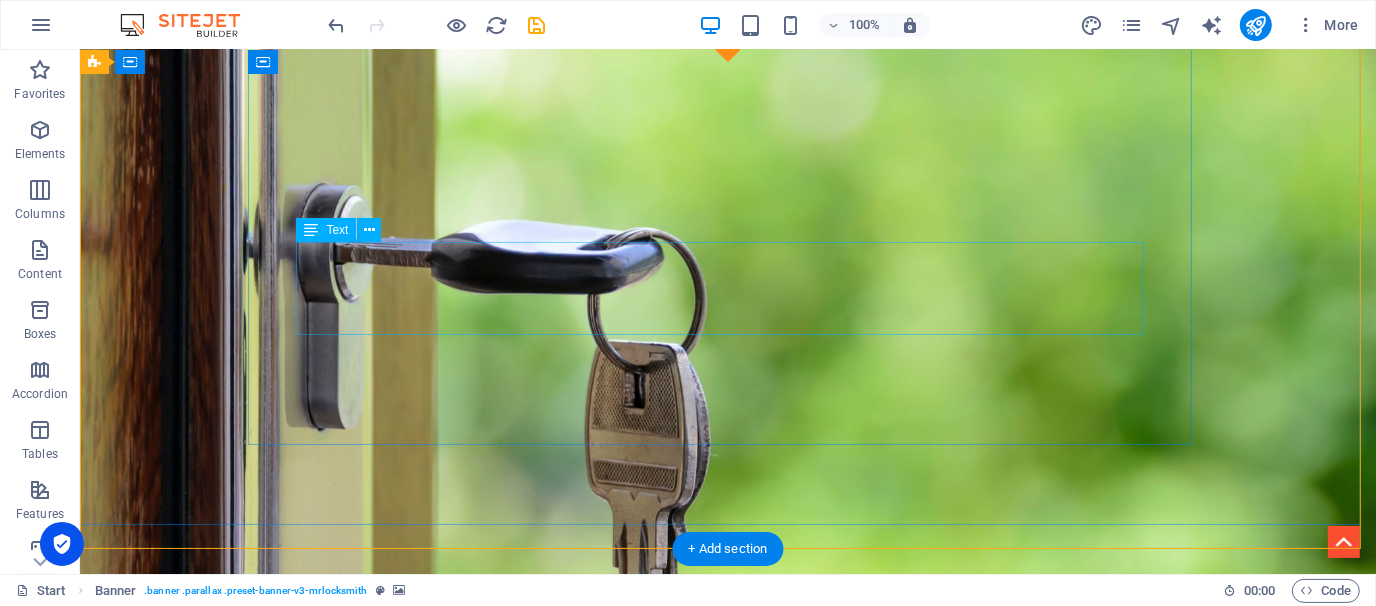 click on "Connecting Resources" at bounding box center (727, 1362) 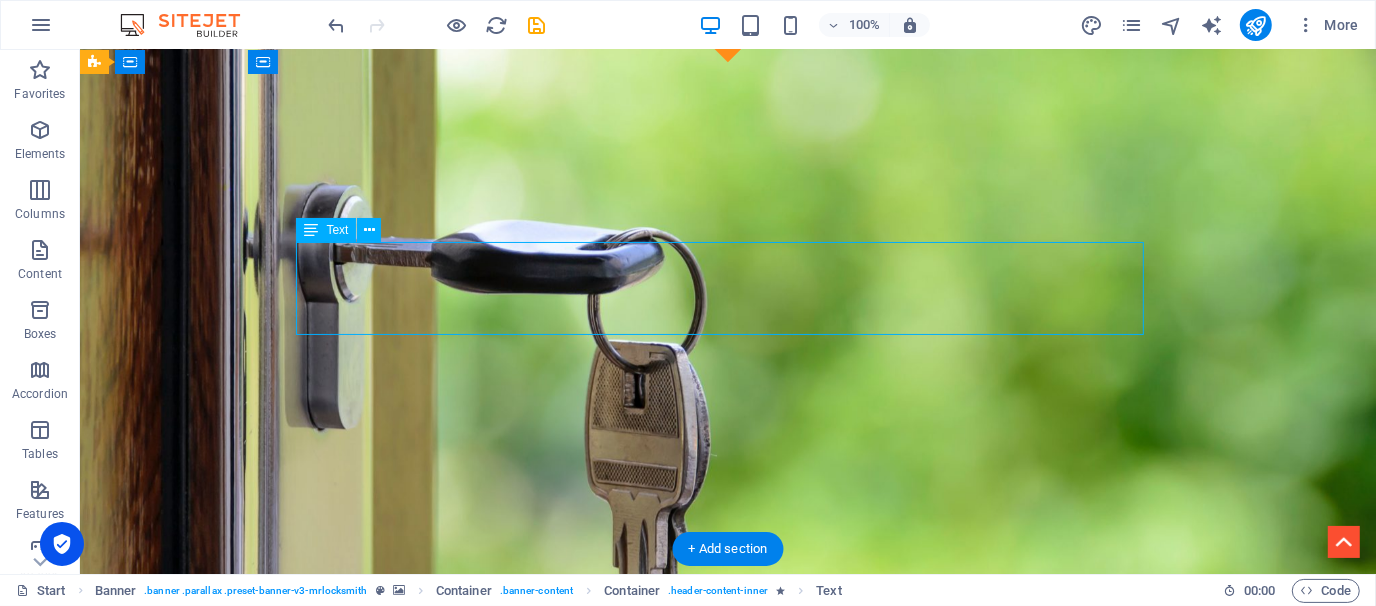 click on "Connecting Resources" at bounding box center (727, 1362) 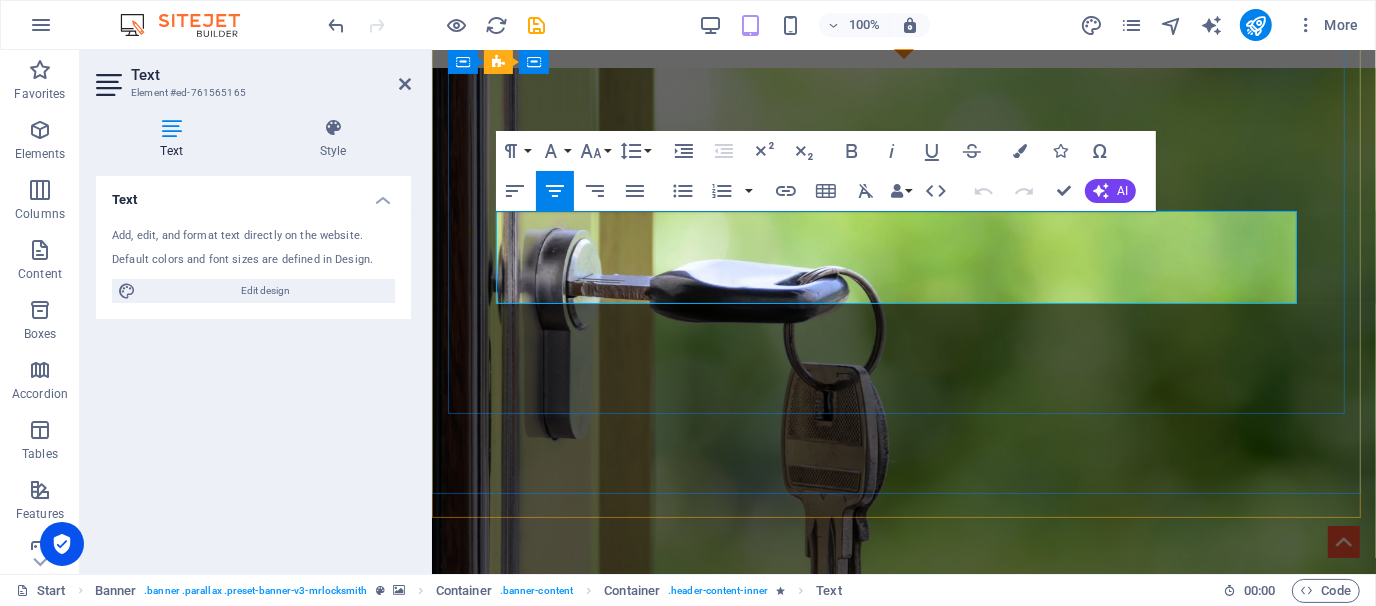 scroll, scrollTop: 558, scrollLeft: 0, axis: vertical 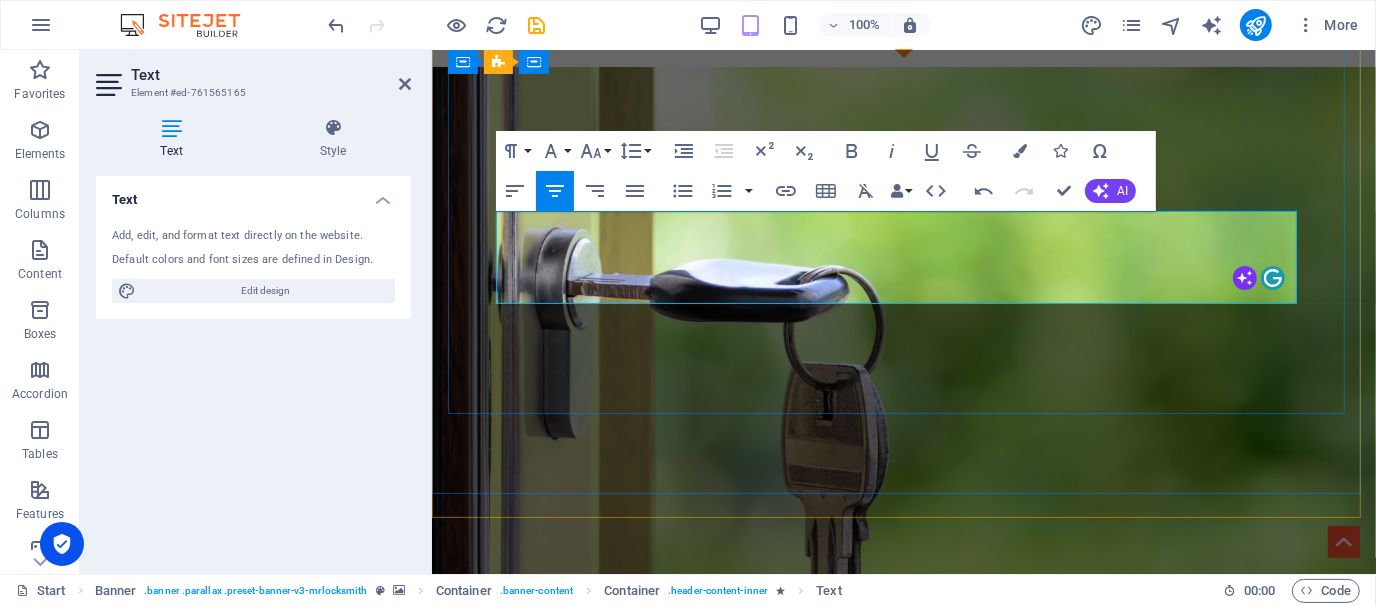click on "Connecting Resources" at bounding box center [903, 1346] 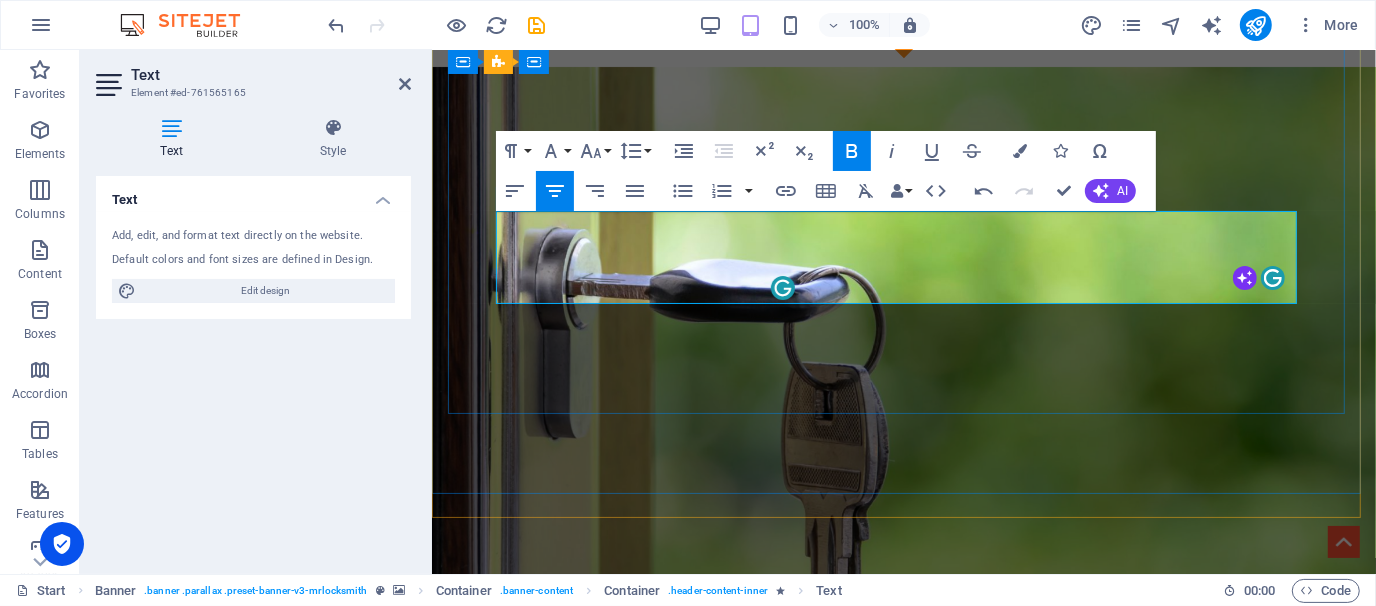 click on "Connecting Resources" at bounding box center [903, 1346] 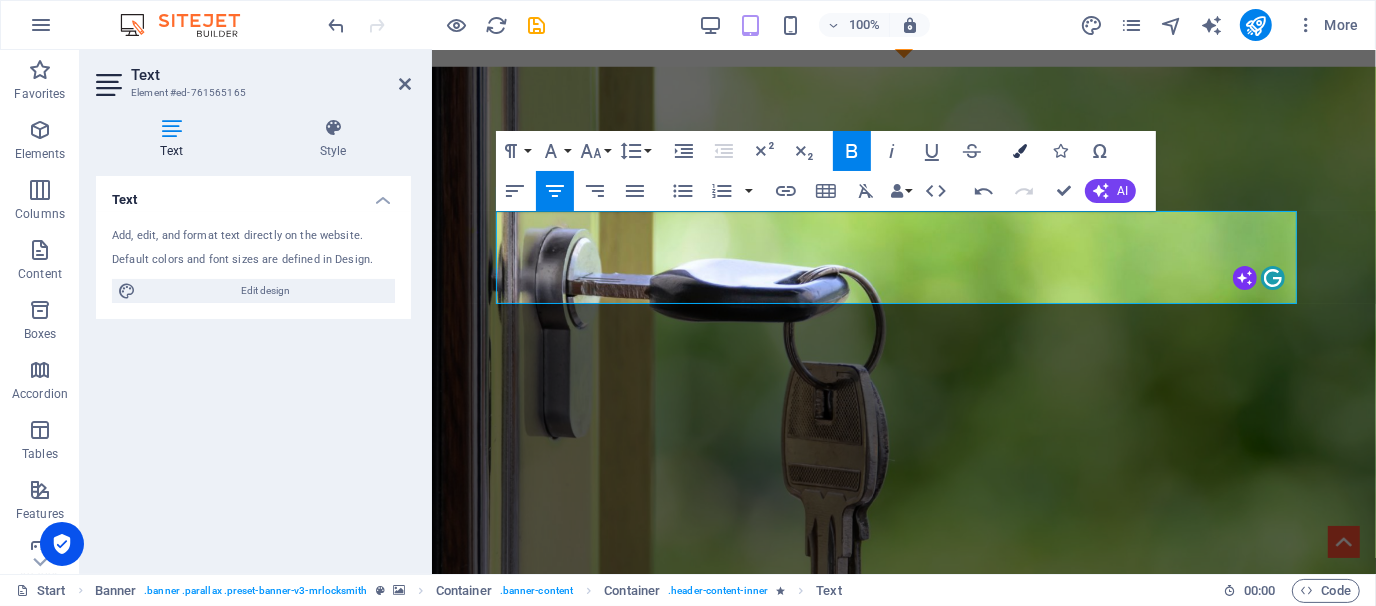 click at bounding box center (1020, 151) 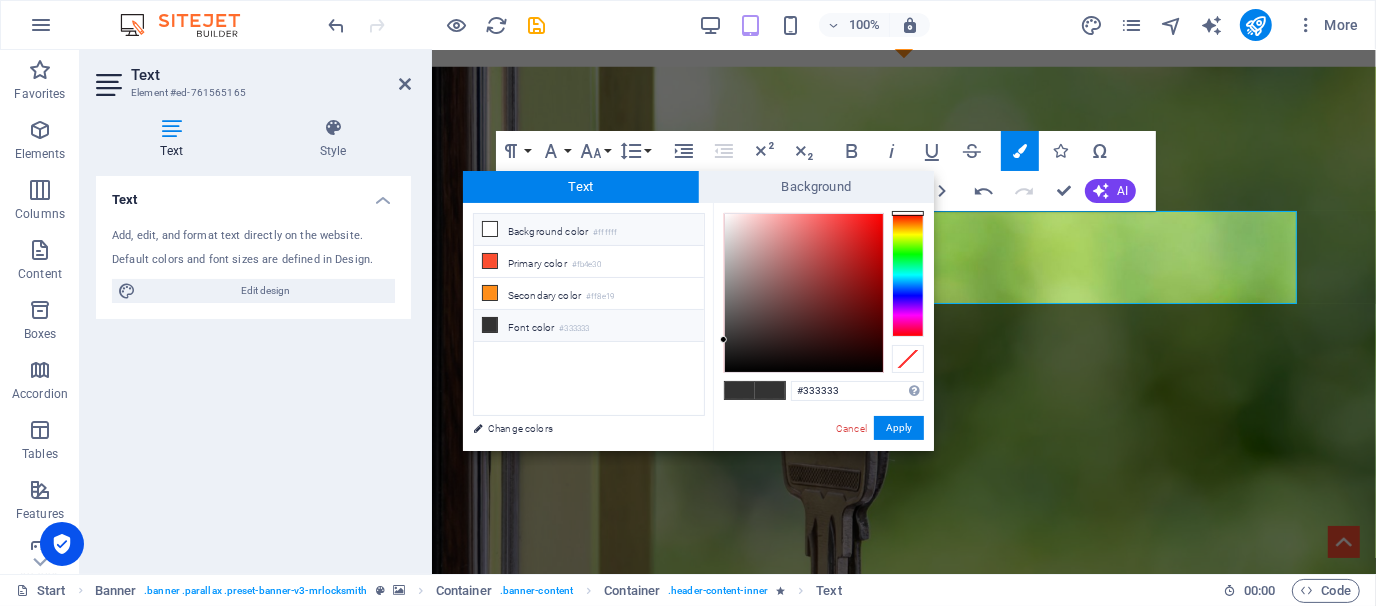 click at bounding box center (490, 229) 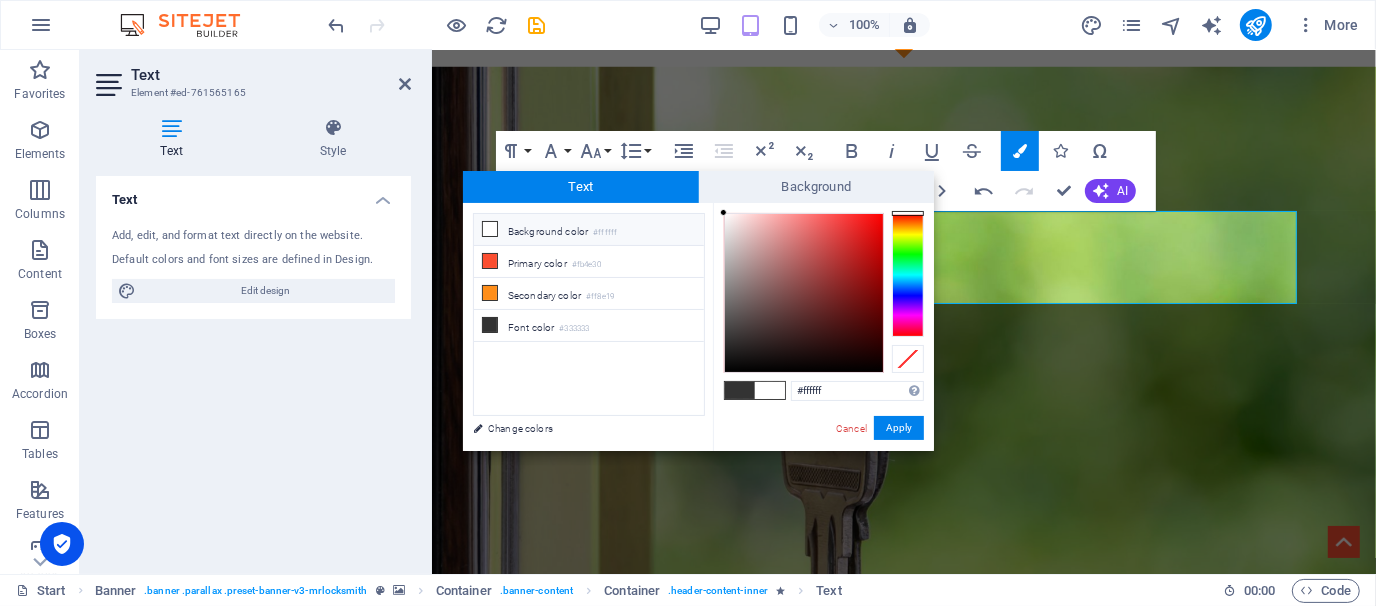 click at bounding box center [490, 229] 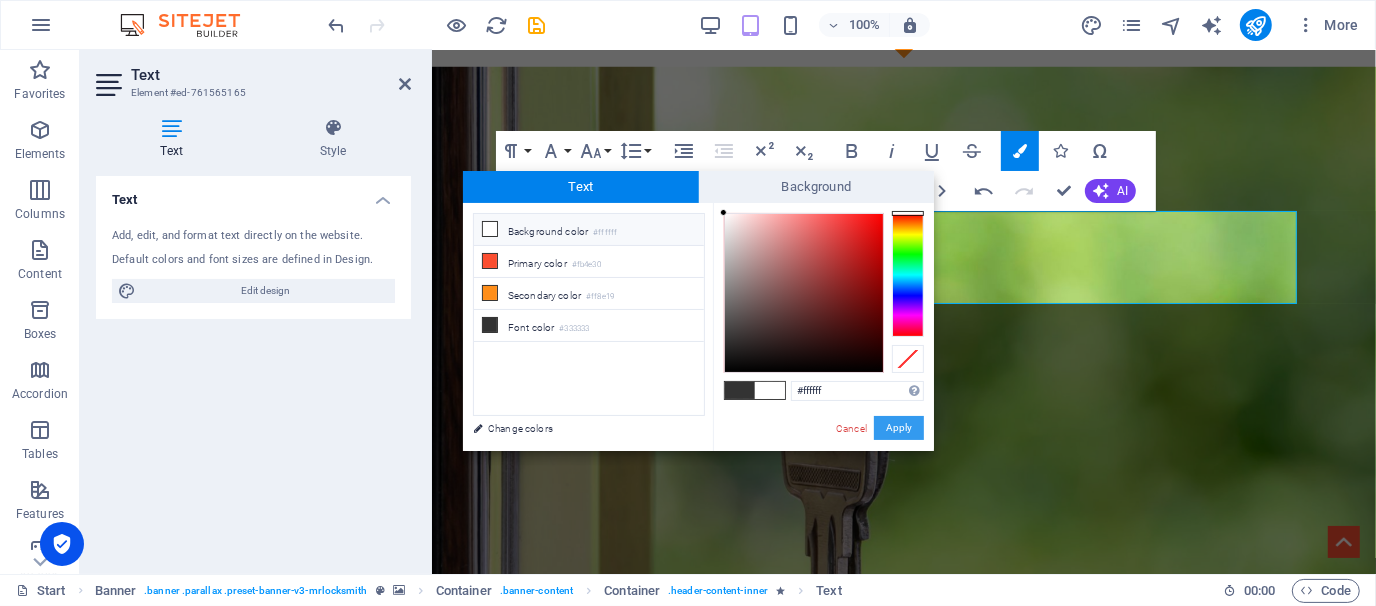 click on "Apply" at bounding box center [899, 428] 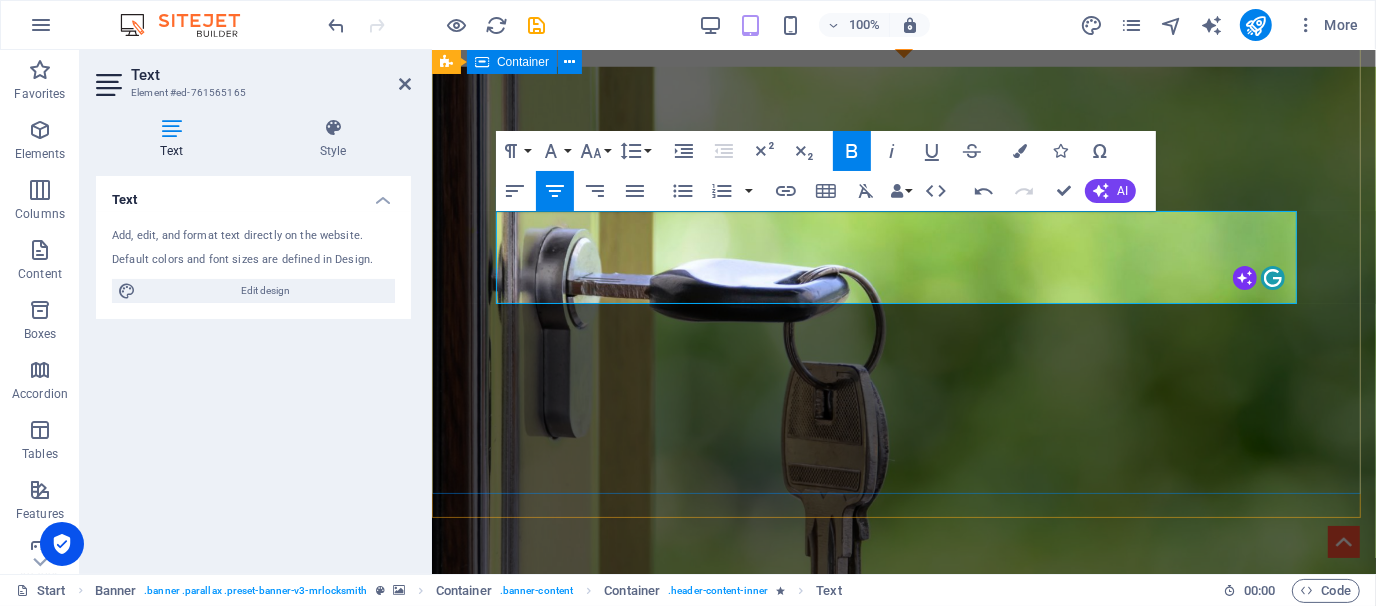 click on "This site is still under development... Connecting Resources   Give us a call: [PHONE_NUMBER]" at bounding box center (903, 1110) 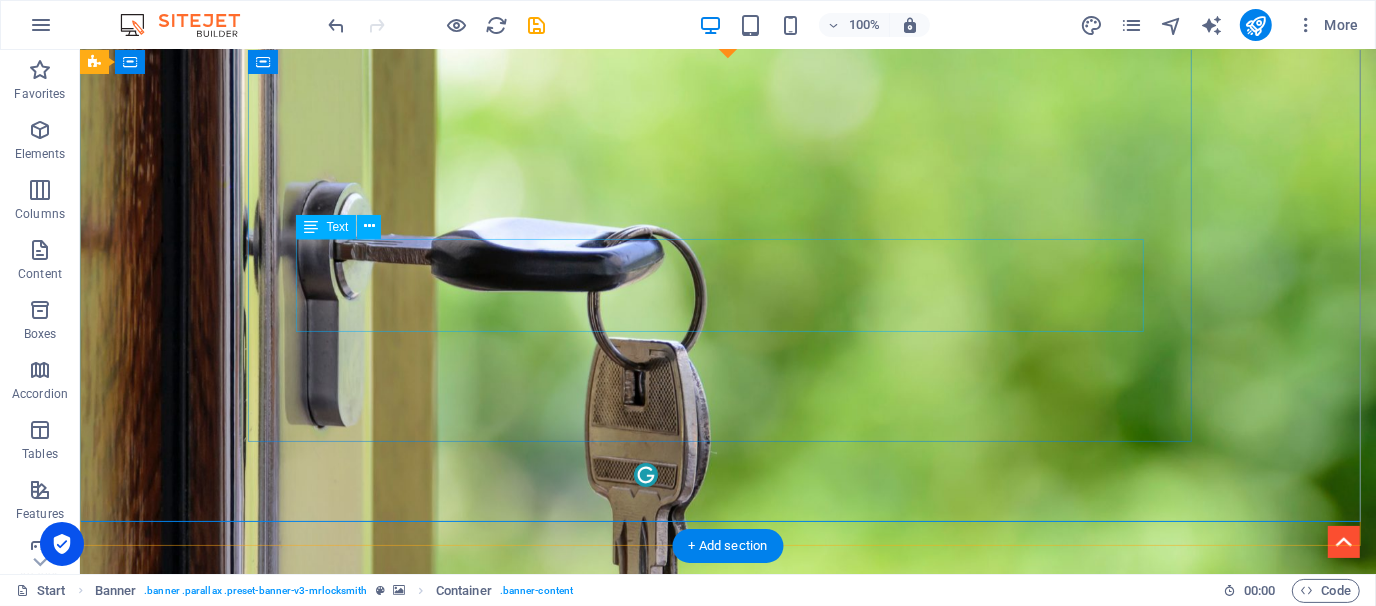 click on "Connecting Resources" at bounding box center (727, 1358) 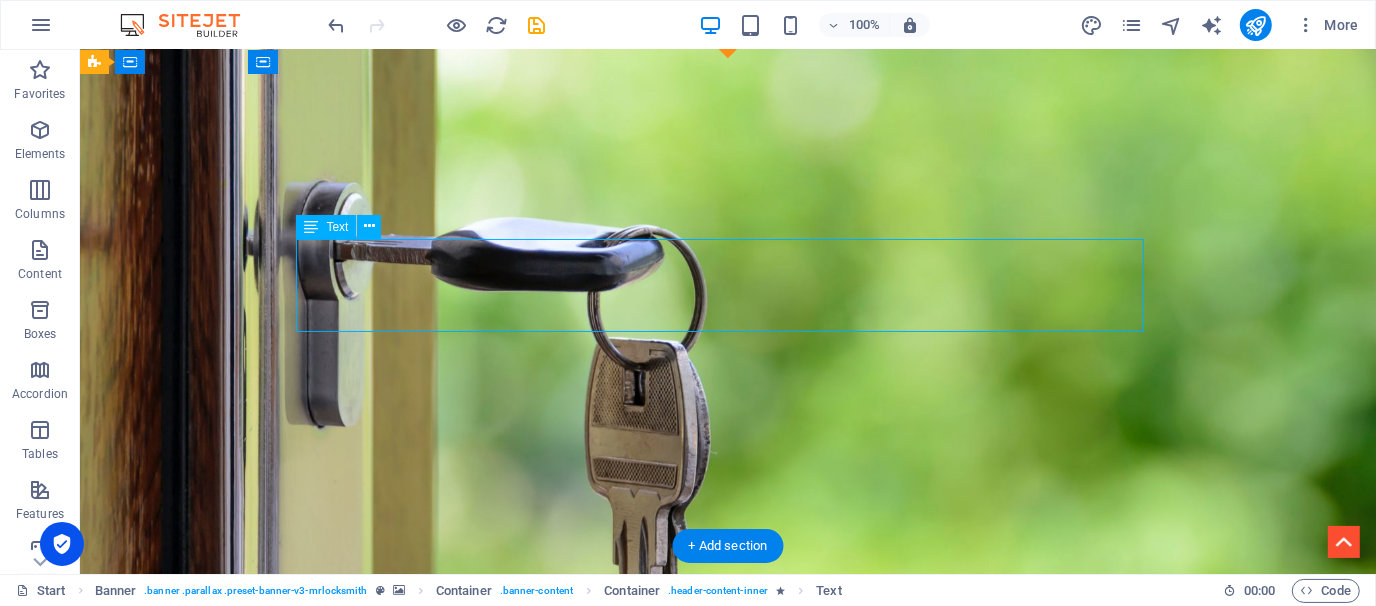 click on "Connecting Resources" at bounding box center (727, 1358) 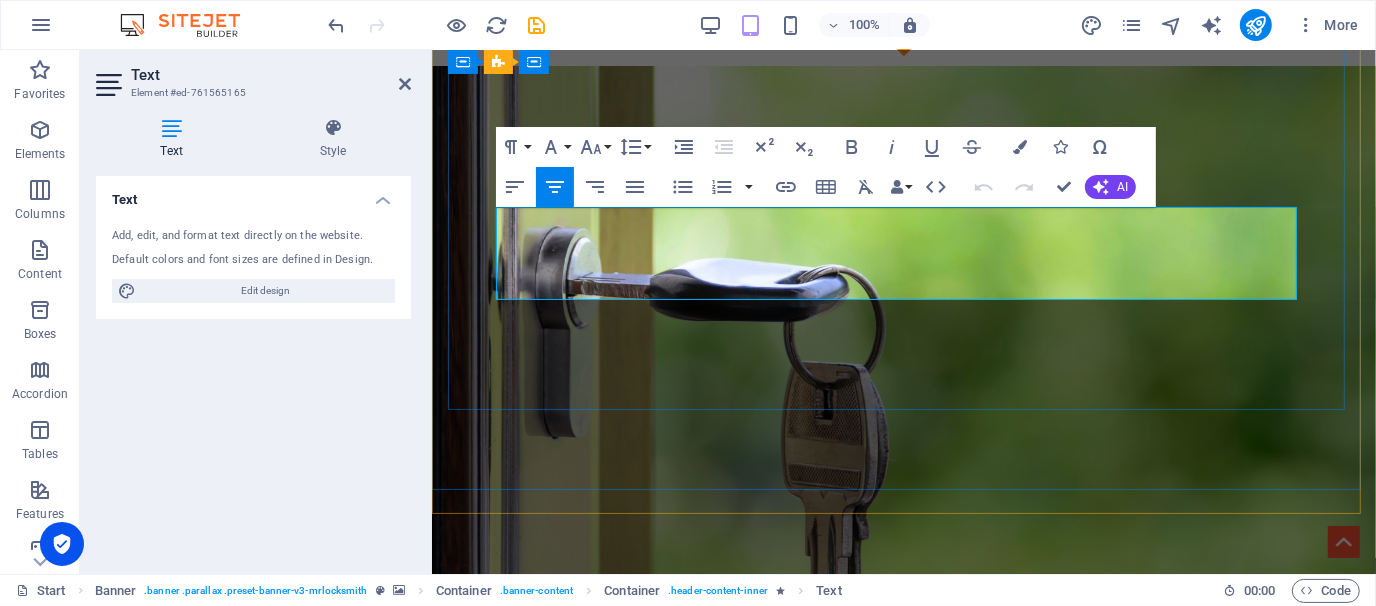 scroll, scrollTop: 561, scrollLeft: 0, axis: vertical 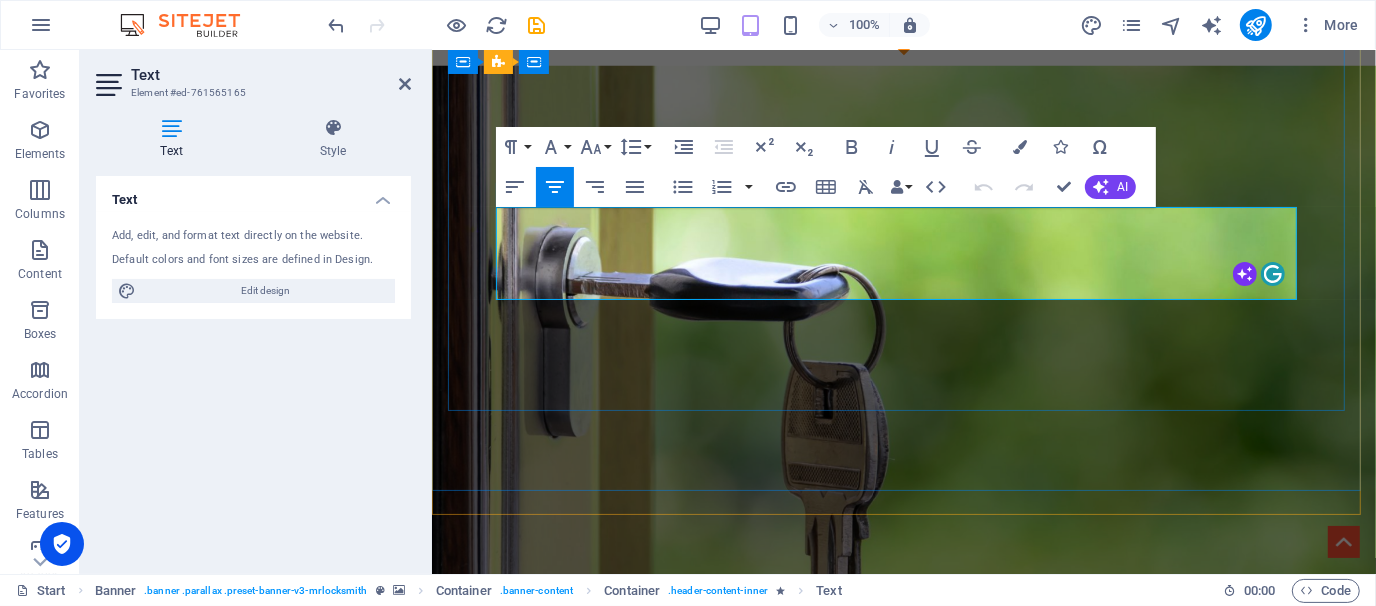 click on "Connecting Resources" at bounding box center (903, 1343) 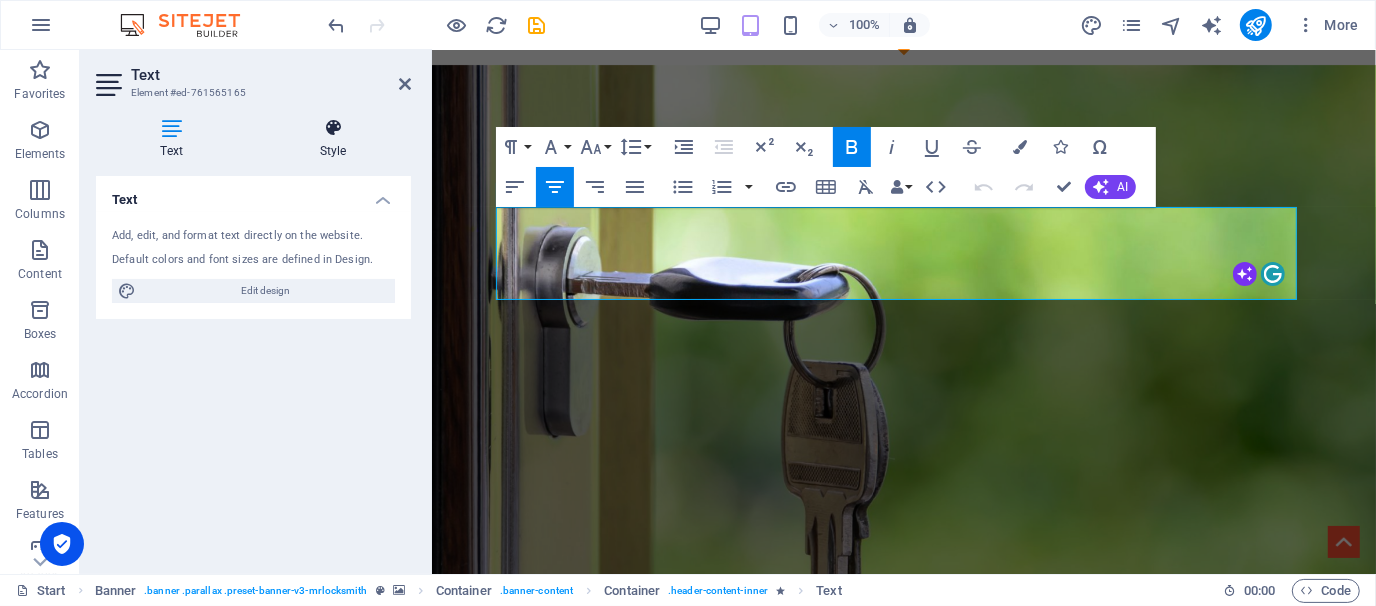 click on "Style" at bounding box center [333, 139] 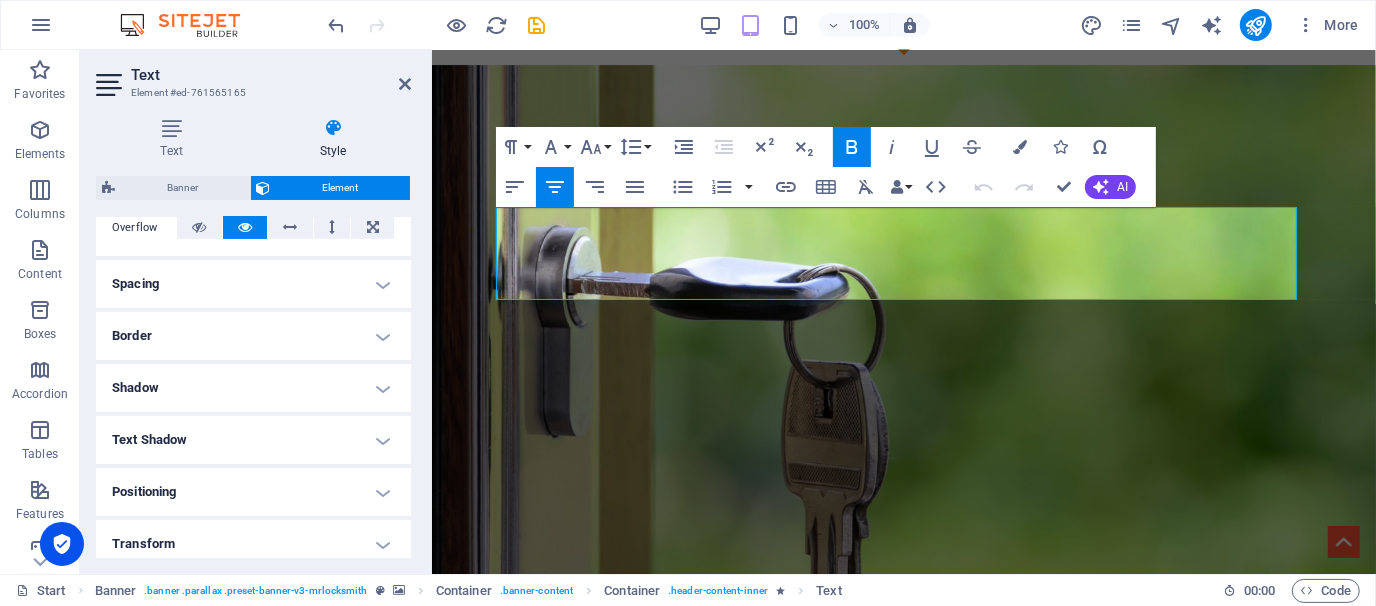 scroll, scrollTop: 338, scrollLeft: 0, axis: vertical 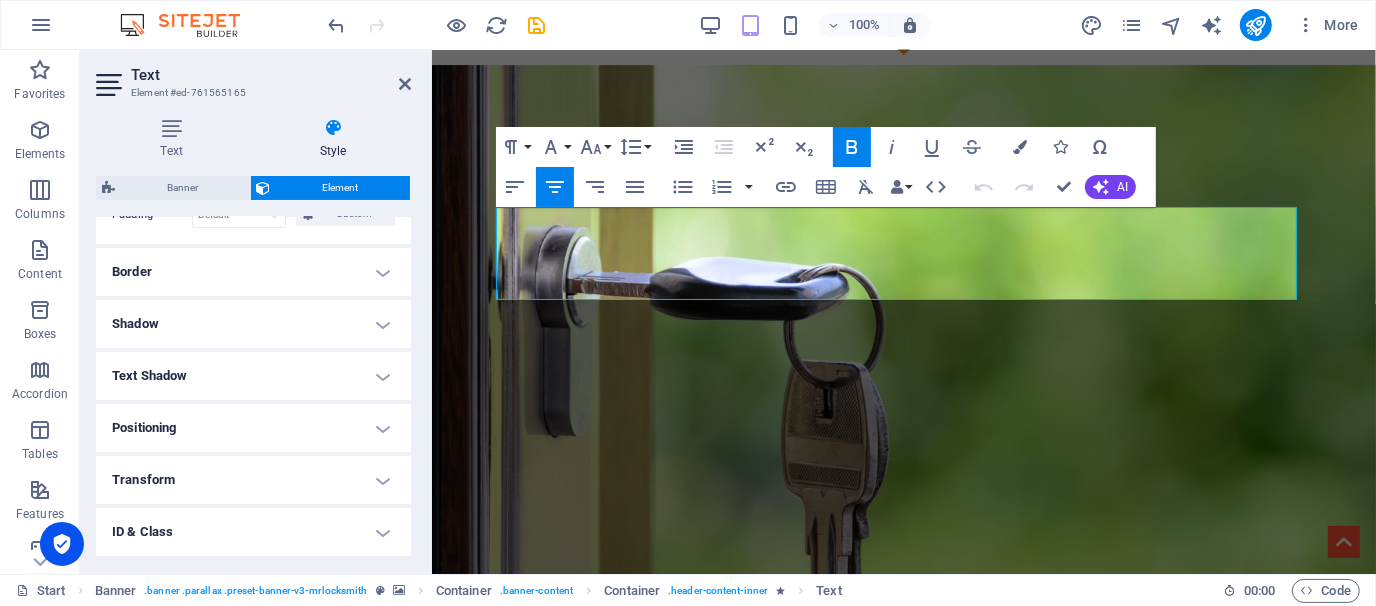 click on "Text Shadow" at bounding box center [253, 376] 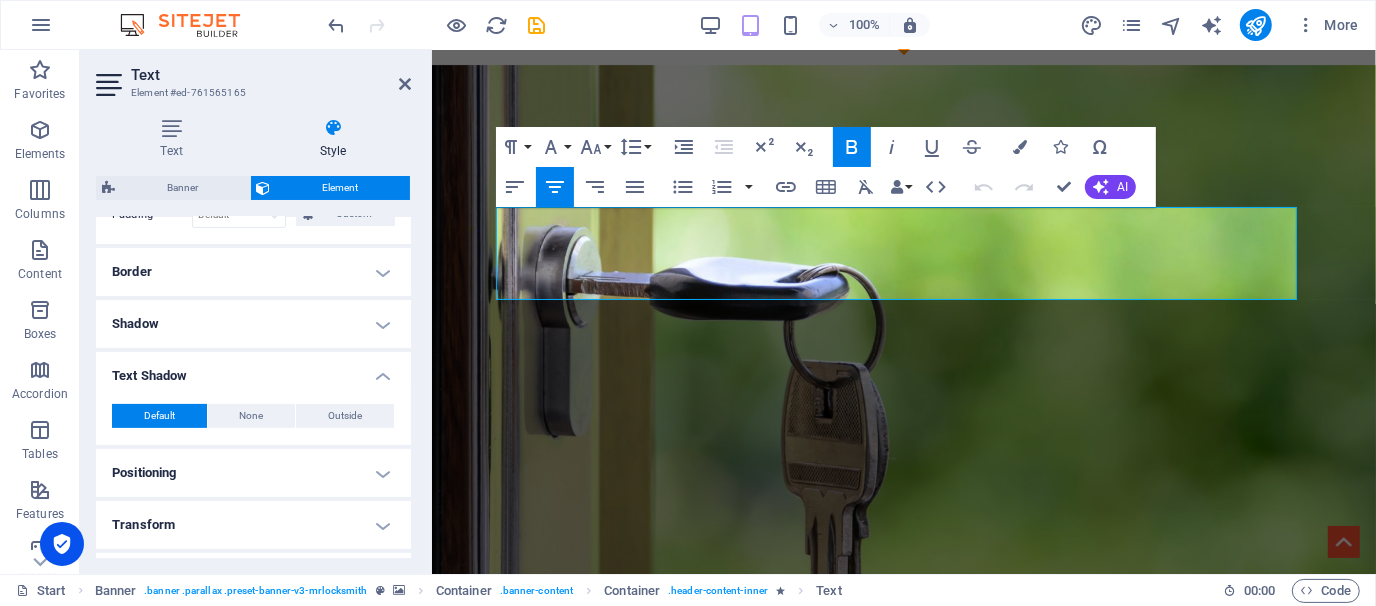 scroll, scrollTop: 626, scrollLeft: 0, axis: vertical 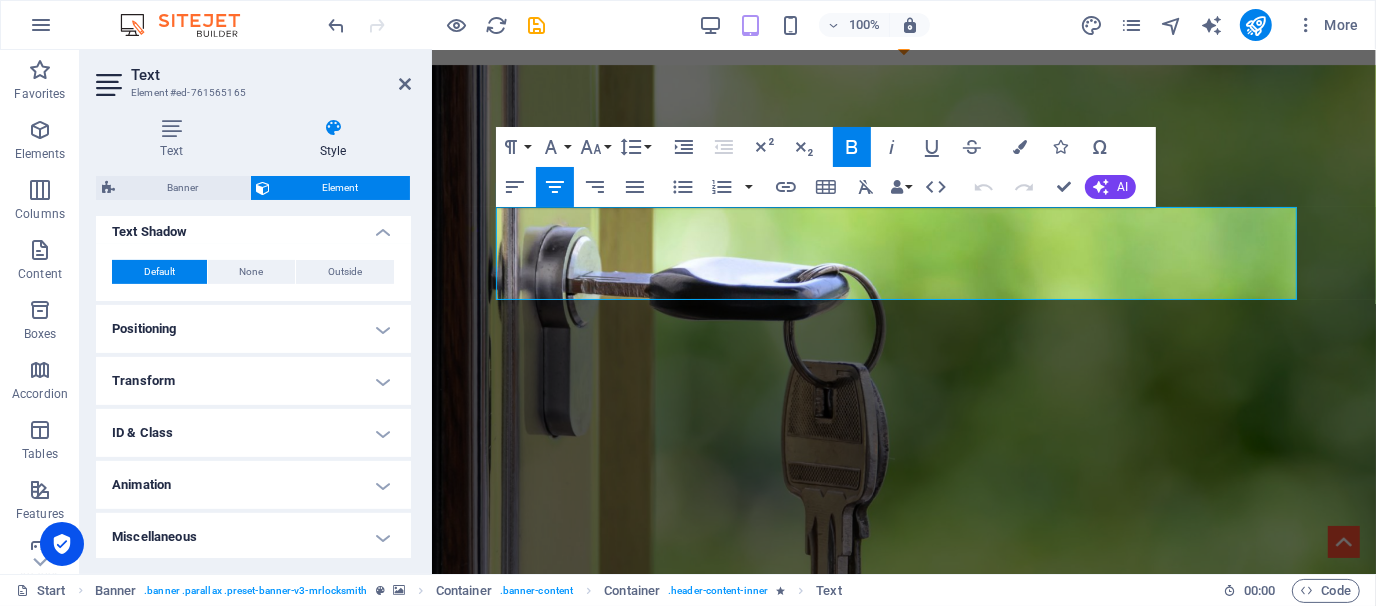 click on "Transform" at bounding box center (253, 381) 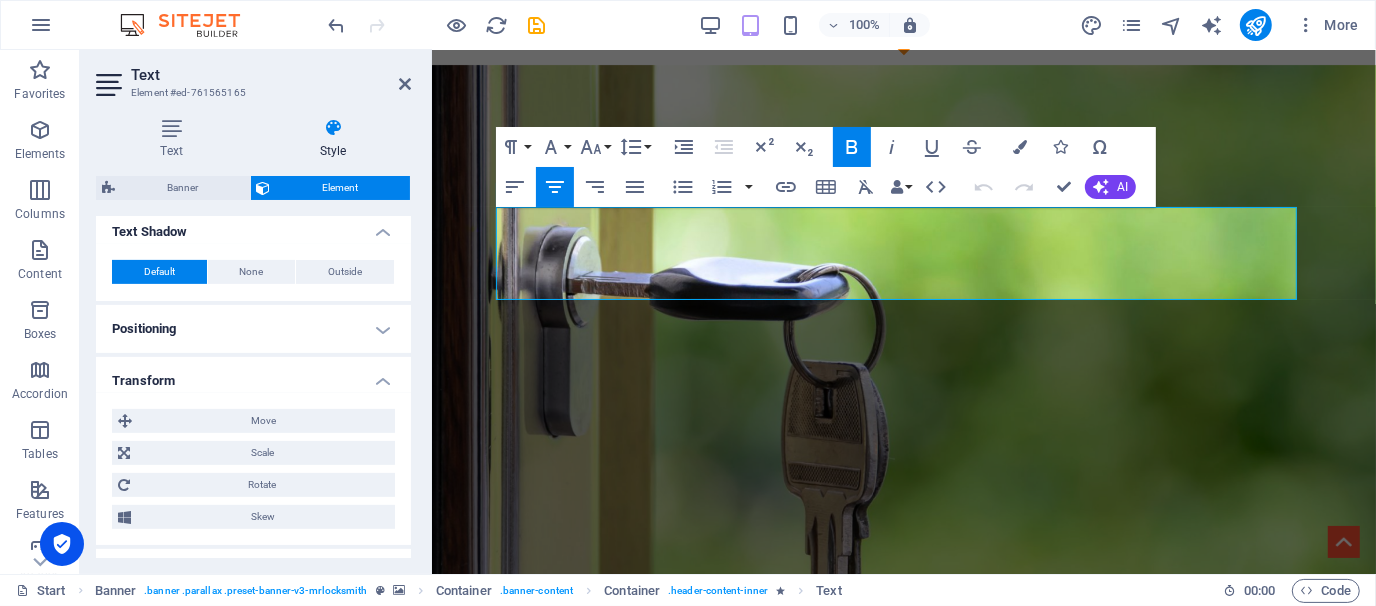 click on "Transform" at bounding box center (253, 375) 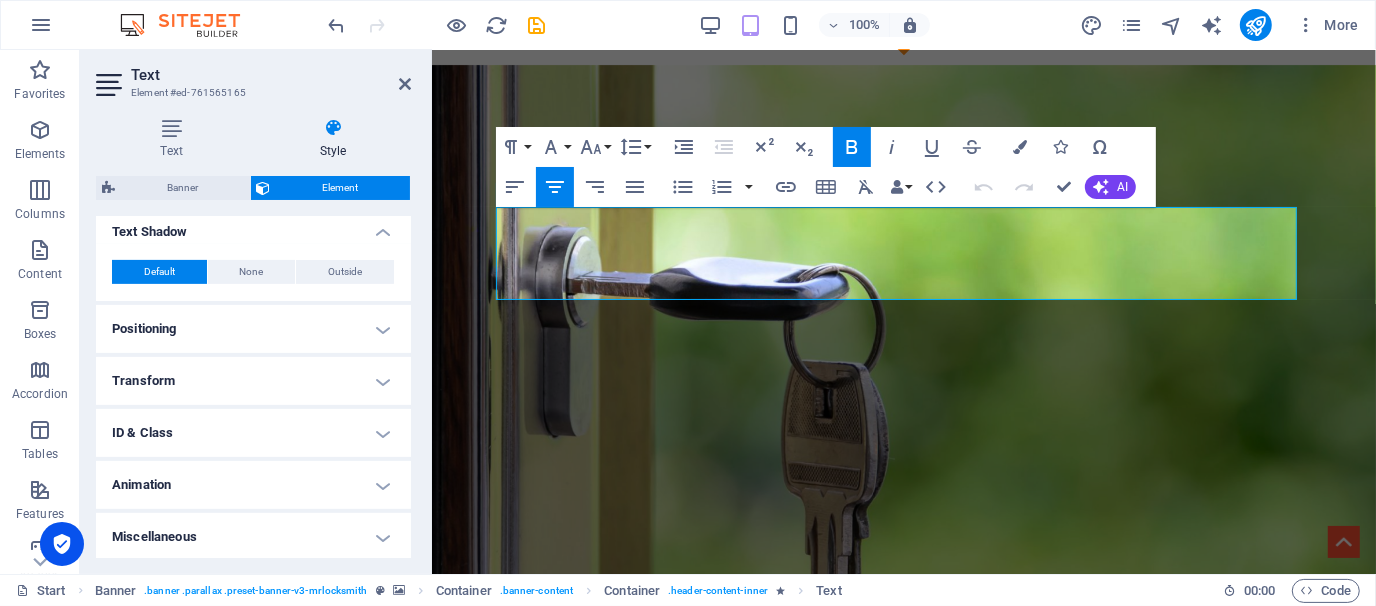 click on "Animation" at bounding box center (253, 485) 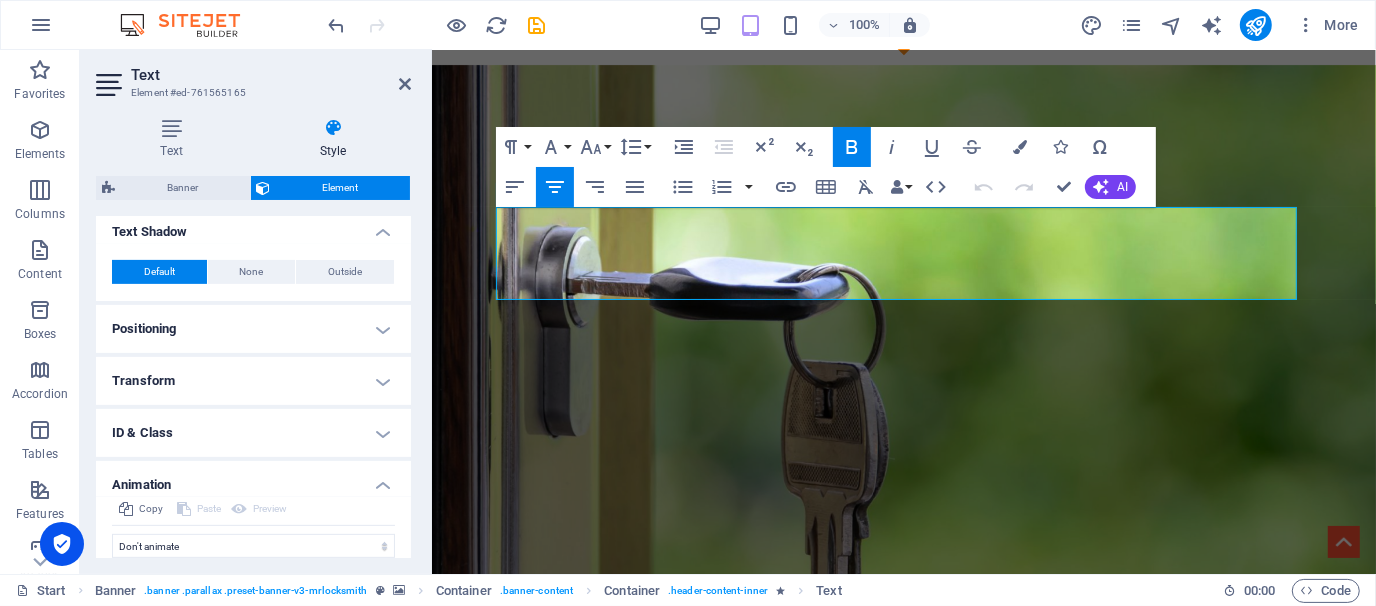 scroll, scrollTop: 691, scrollLeft: 0, axis: vertical 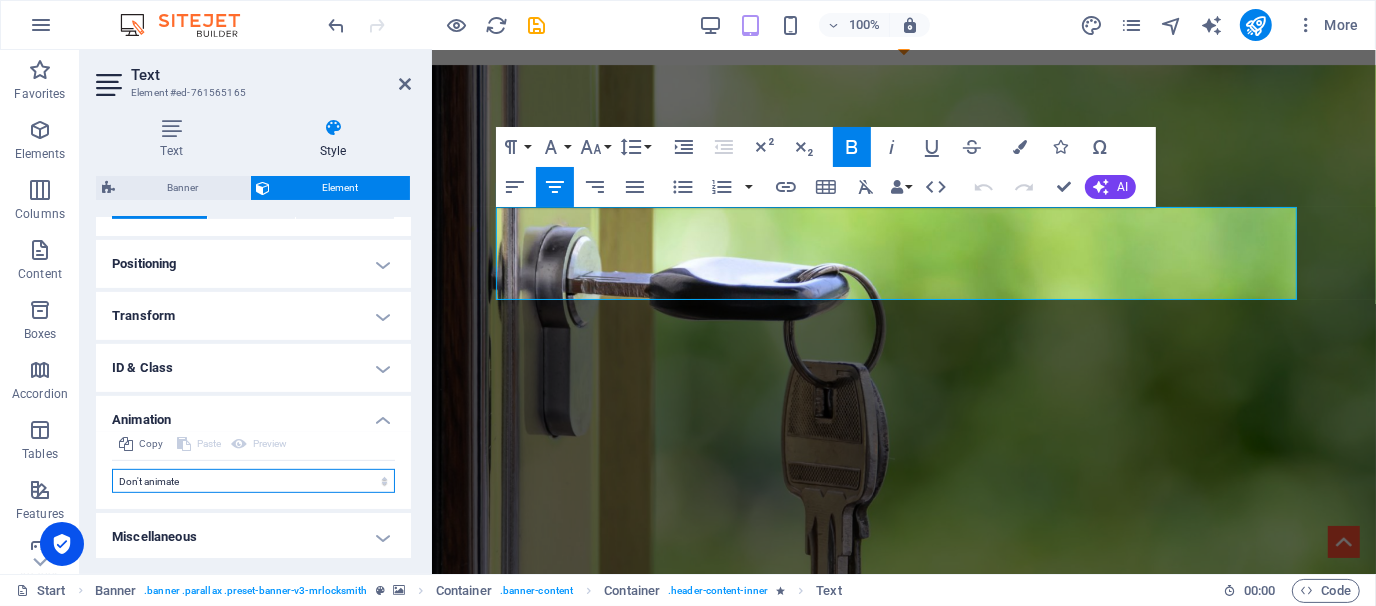 click on "Don't animate Show / Hide Slide up/down Zoom in/out Slide left to right Slide right to left Slide top to bottom Slide bottom to top Pulse Blink Open as overlay" at bounding box center [253, 481] 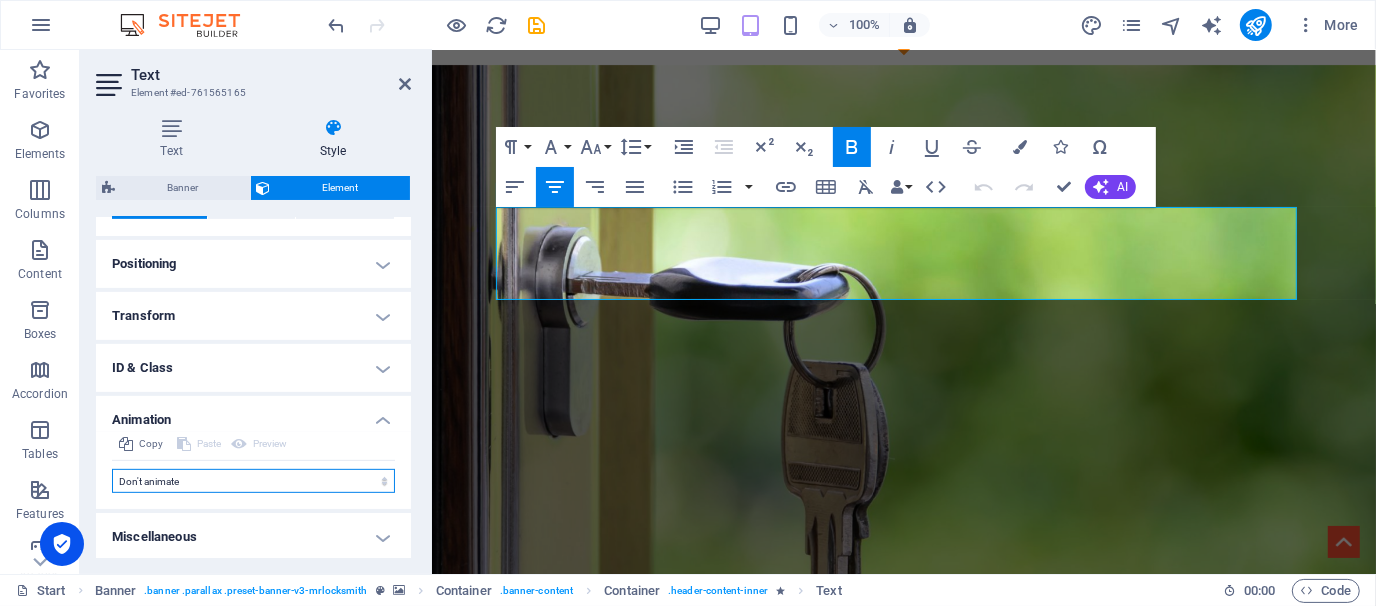 select on "move-right-to-left" 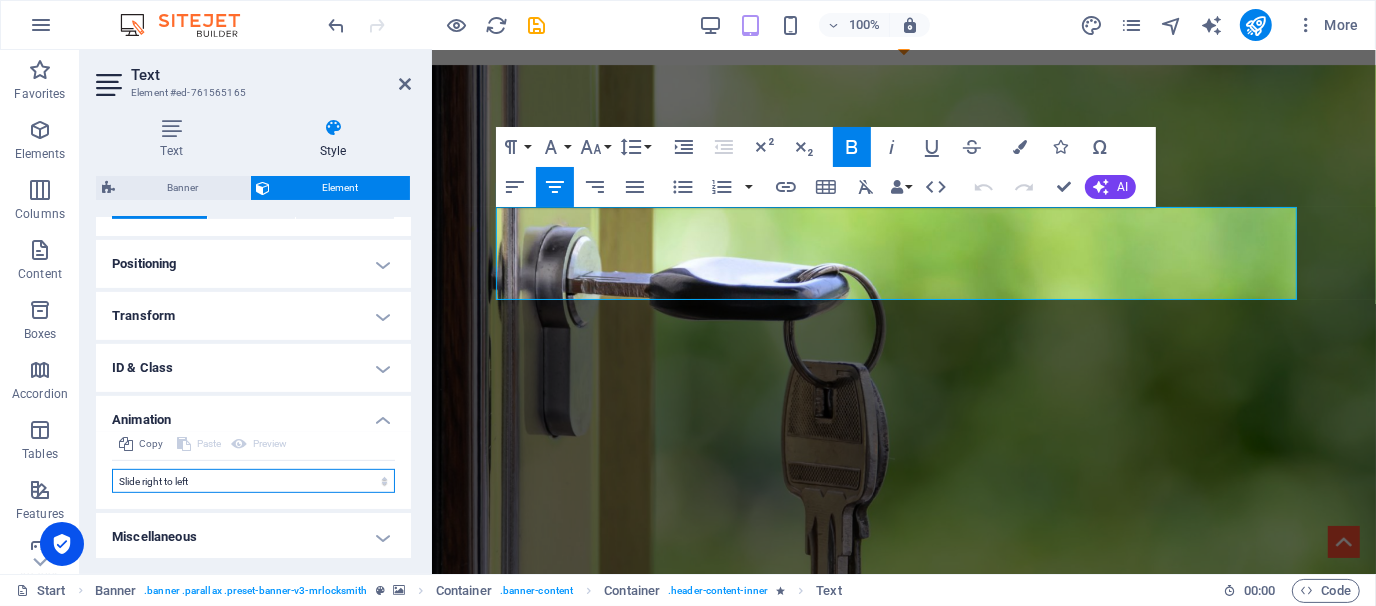 click on "Don't animate Show / Hide Slide up/down Zoom in/out Slide left to right Slide right to left Slide top to bottom Slide bottom to top Pulse Blink Open as overlay" at bounding box center (253, 481) 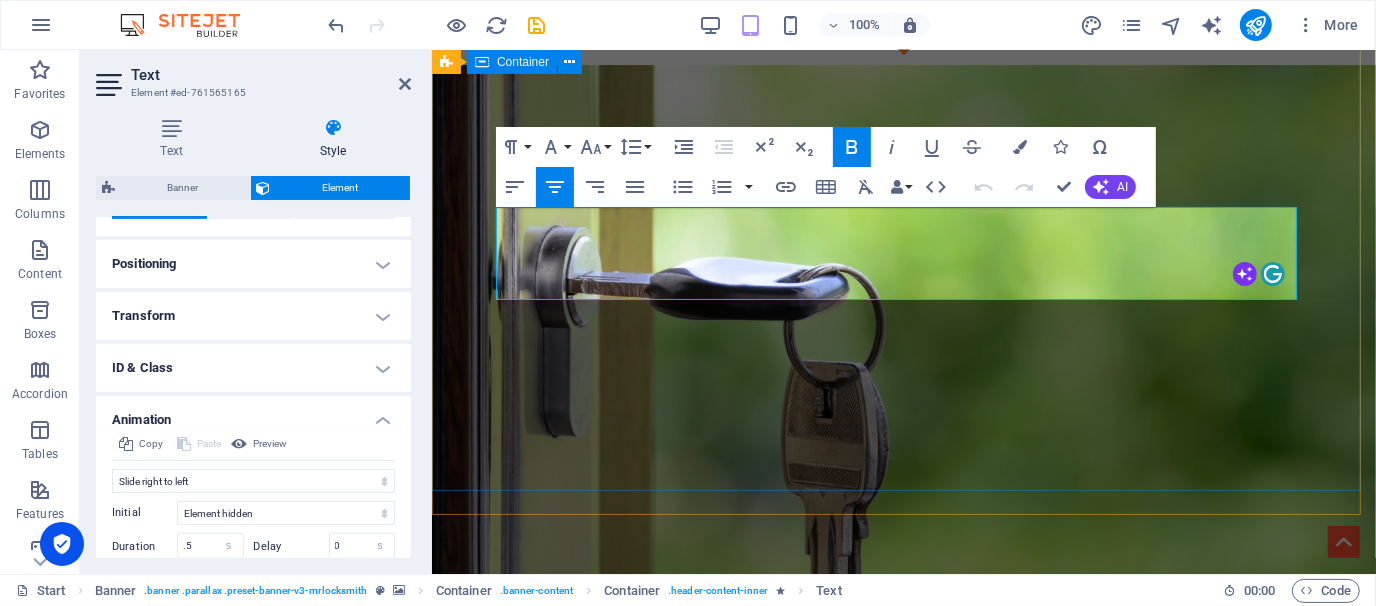 click on "This site is still under development... Connecting Resources   Give us a call: [PHONE_NUMBER]" at bounding box center [903, 1107] 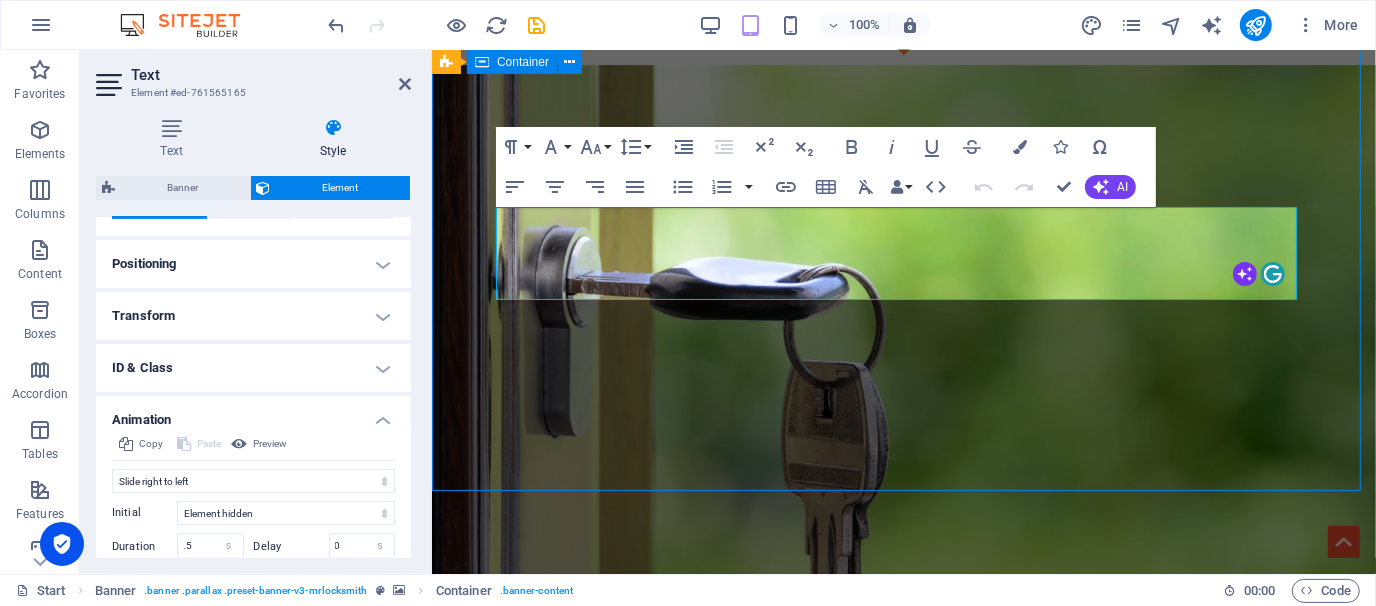 scroll, scrollTop: 560, scrollLeft: 0, axis: vertical 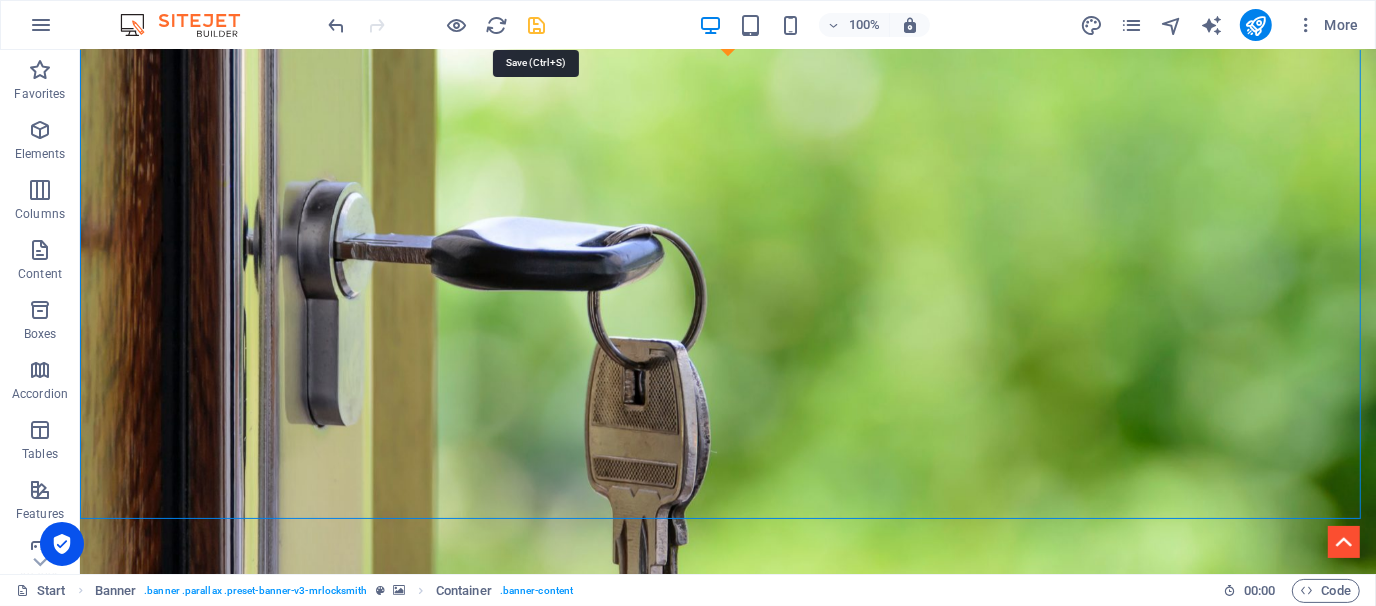 click at bounding box center (537, 25) 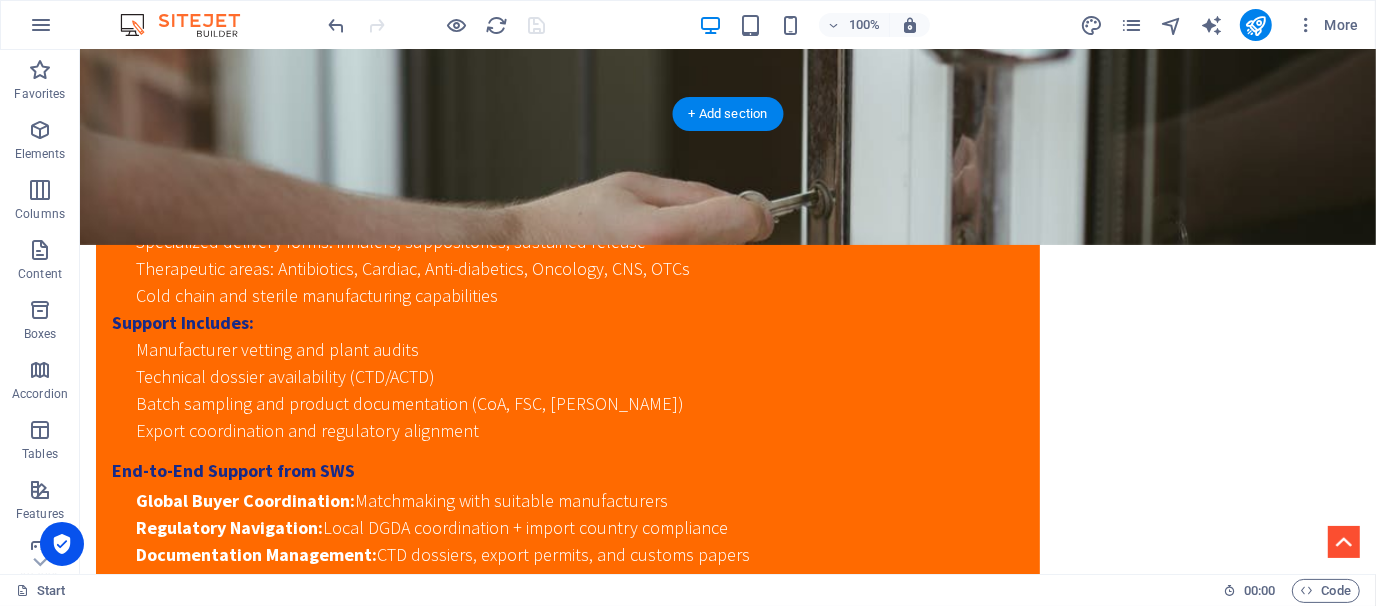 scroll, scrollTop: 7249, scrollLeft: 0, axis: vertical 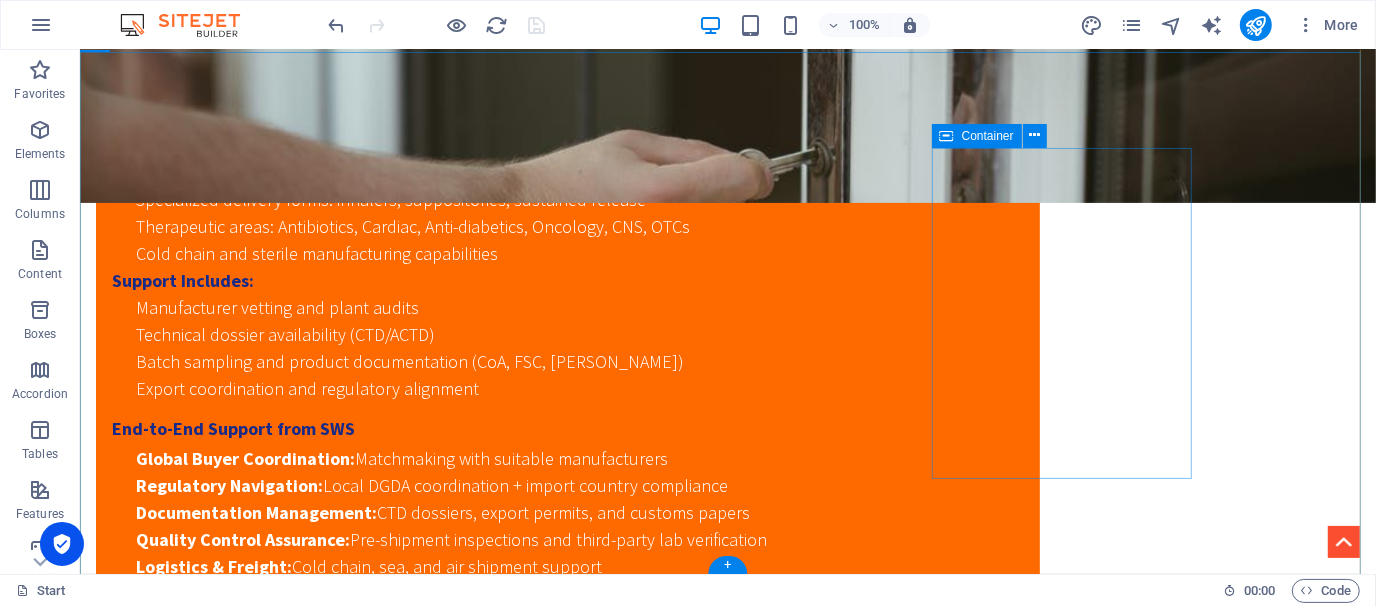 click on "Contact Skill wave Solution [PHONE_NUMBER] [EMAIL_ADDRESS][DOMAIN_NAME]" at bounding box center [727, 3555] 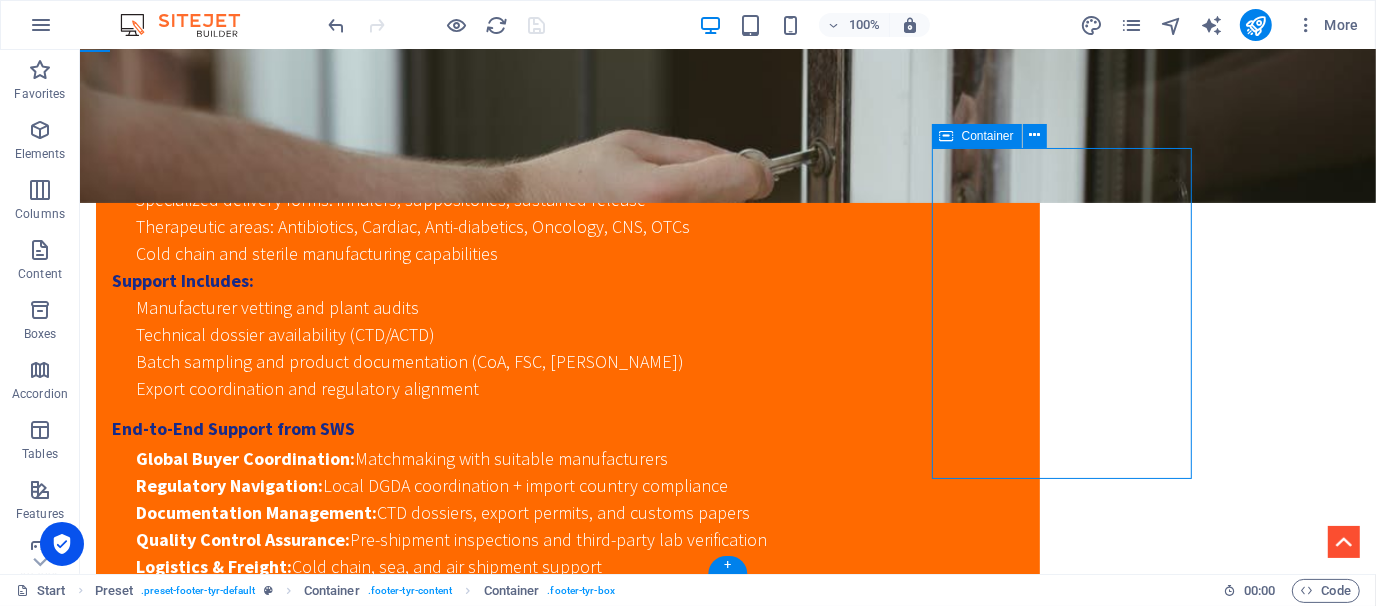 click on "Contact Skill wave Solution [PHONE_NUMBER] [EMAIL_ADDRESS][DOMAIN_NAME]" at bounding box center [727, 3555] 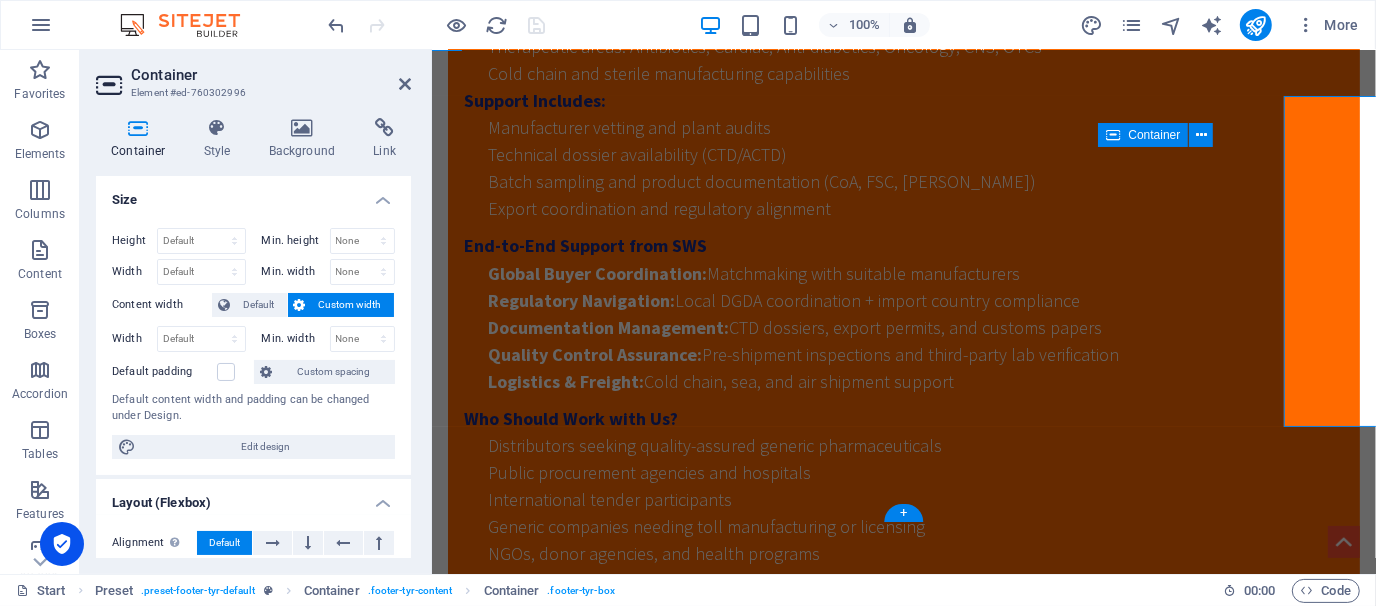 scroll, scrollTop: 7301, scrollLeft: 0, axis: vertical 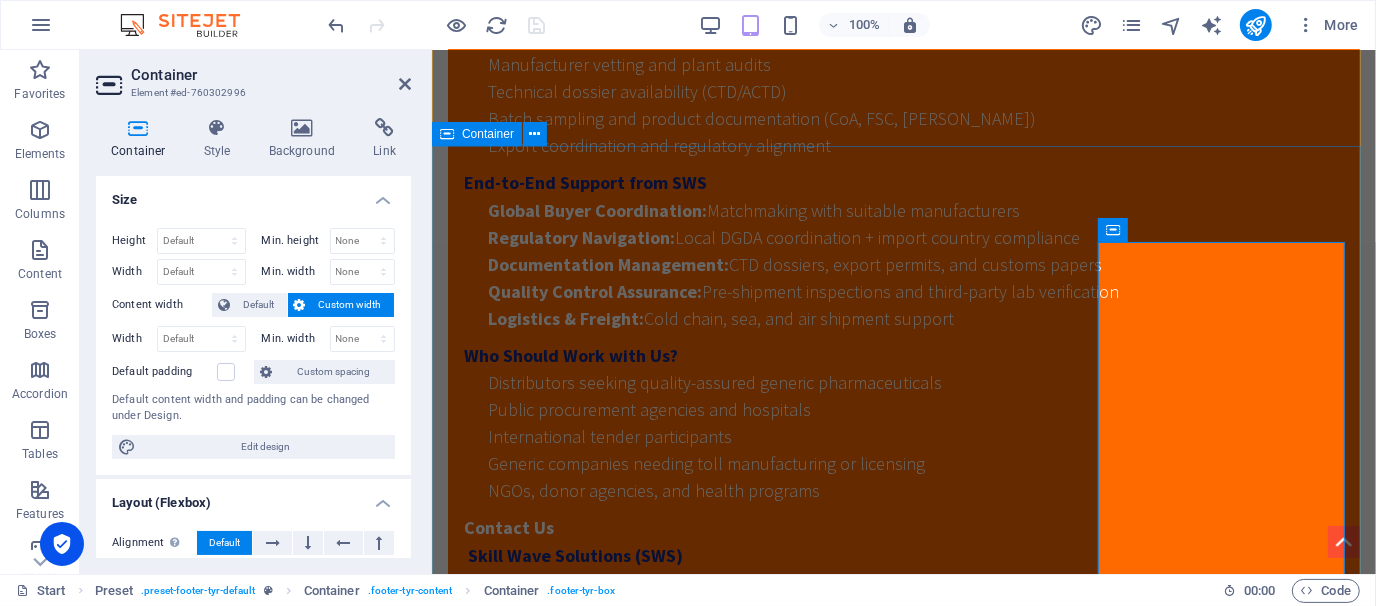 click on "Address [PERSON_NAME][STREET_ADDRESS] ​ Contact us   I have read and understand the privacy policy. Unreadable? Regenerate Send Contact Skill wave Solution [PHONE_NUMBER] [EMAIL_ADDRESS][DOMAIN_NAME]" at bounding box center (903, 2953) 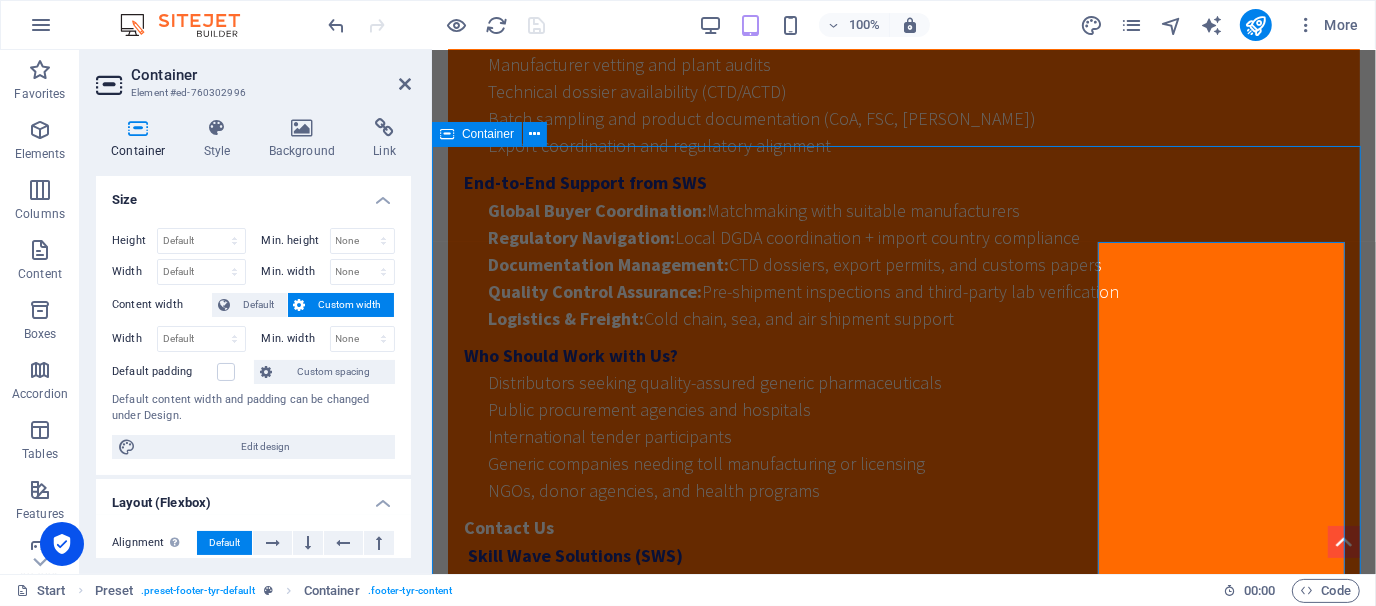 click on "Address [PERSON_NAME][STREET_ADDRESS] ​ Contact us   I have read and understand the privacy policy. Unreadable? Regenerate Send Contact Skill wave Solution [PHONE_NUMBER] [EMAIL_ADDRESS][DOMAIN_NAME]" at bounding box center (903, 2953) 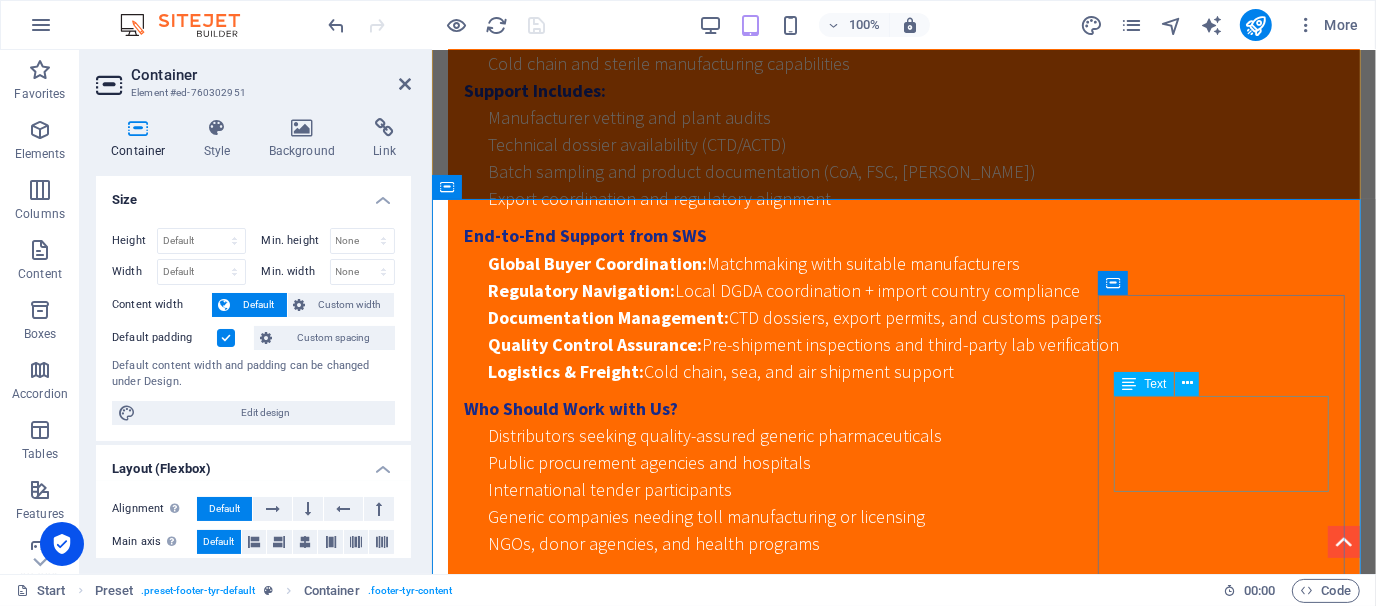 click on "Skill wave Solution [PHONE_NUMBER] [EMAIL_ADDRESS][DOMAIN_NAME]" at bounding box center (903, 3365) 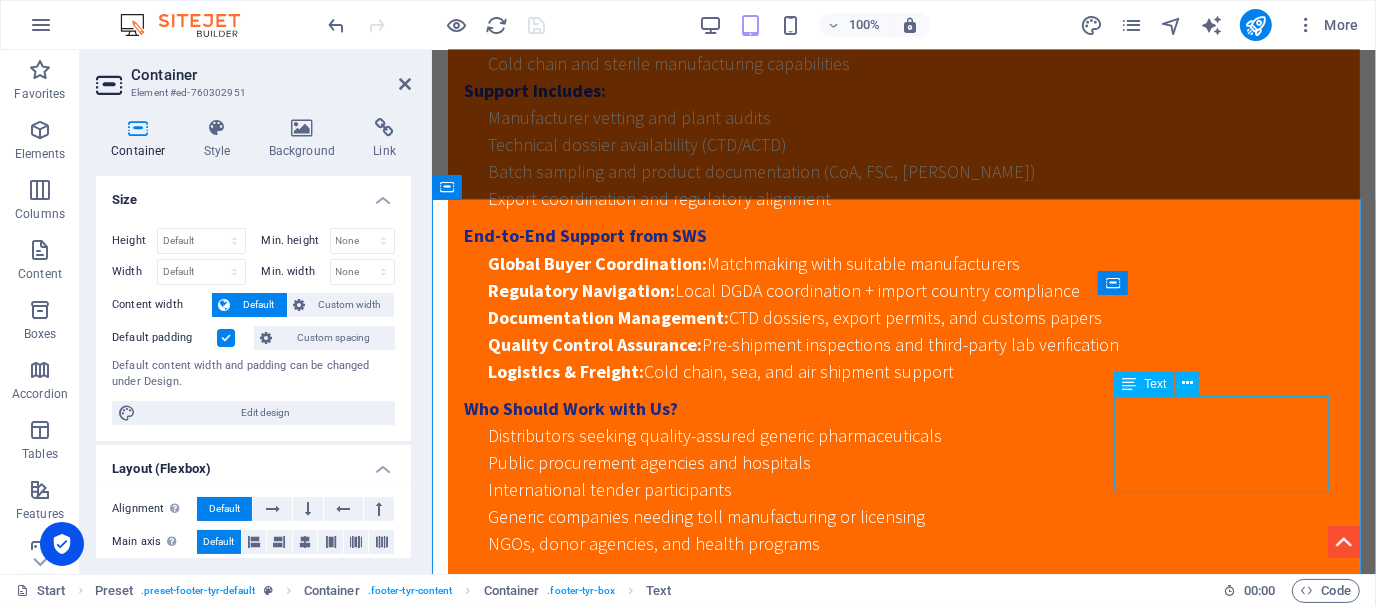 click on "Skill wave Solution [PHONE_NUMBER] [EMAIL_ADDRESS][DOMAIN_NAME]" at bounding box center [903, 3365] 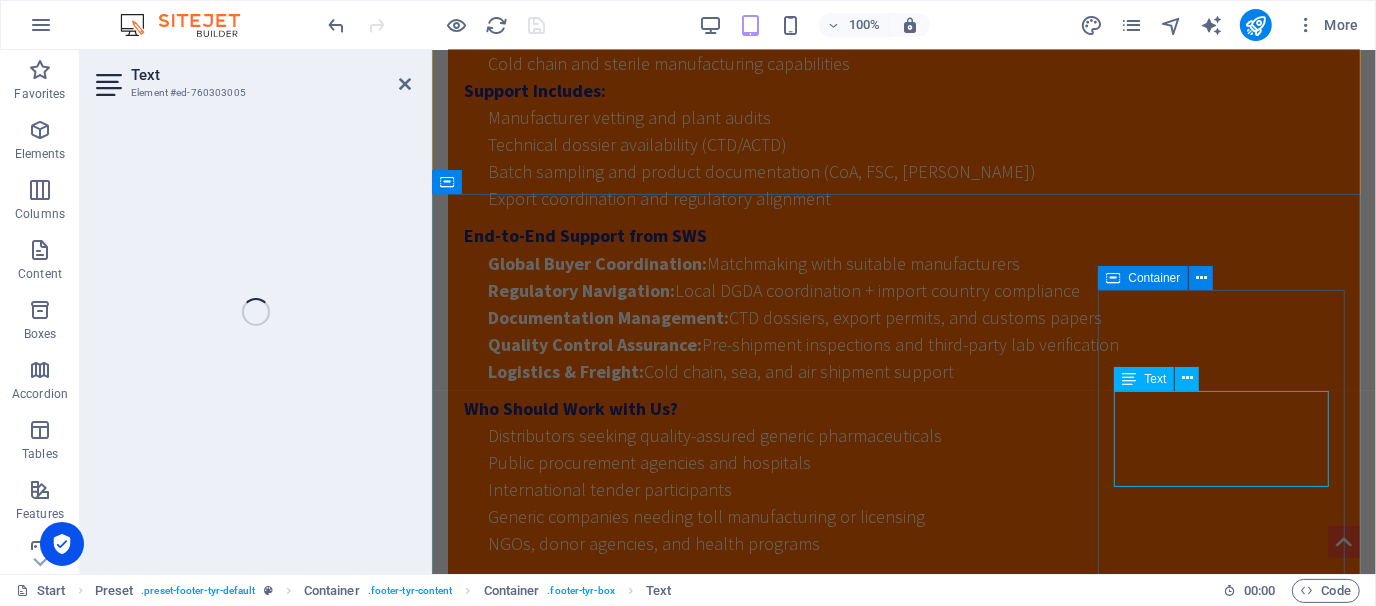 scroll, scrollTop: 7253, scrollLeft: 0, axis: vertical 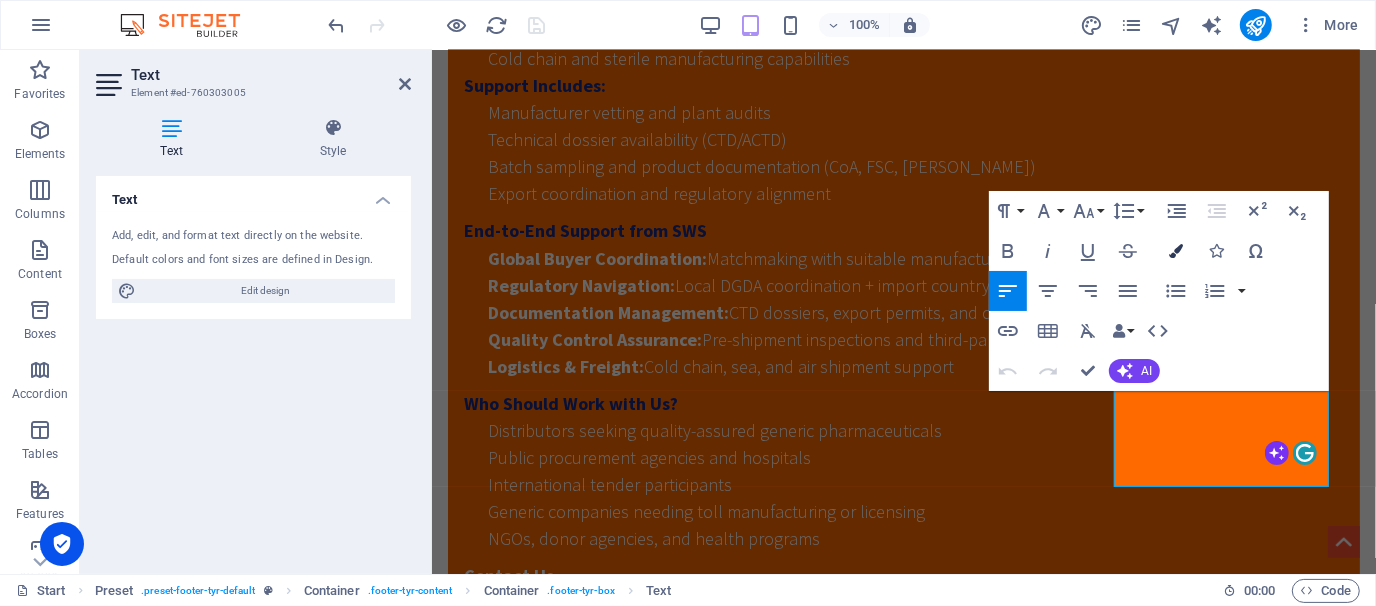 click at bounding box center [1176, 251] 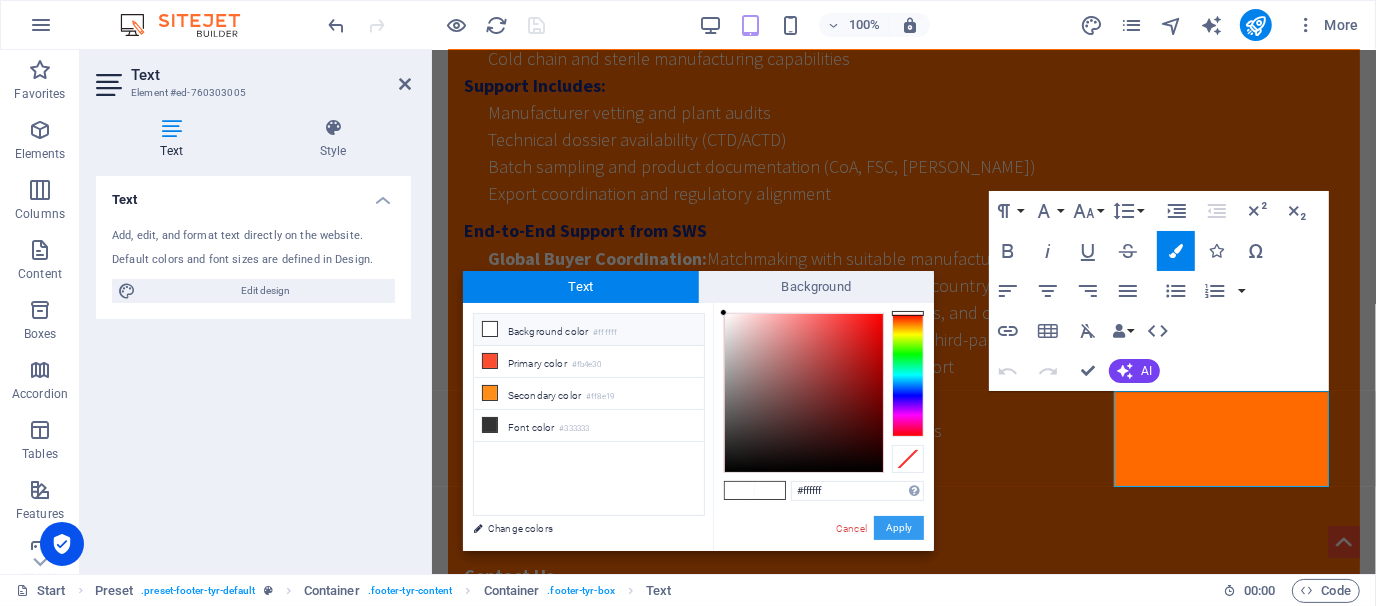 click on "Apply" at bounding box center [899, 528] 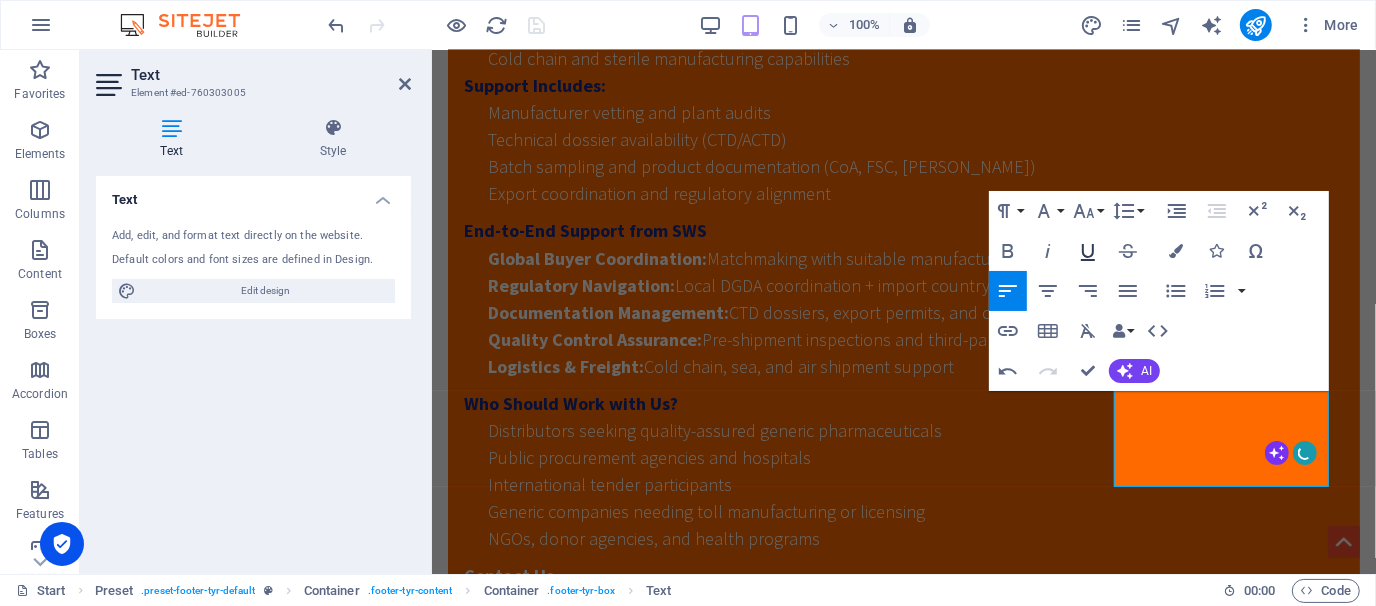 click 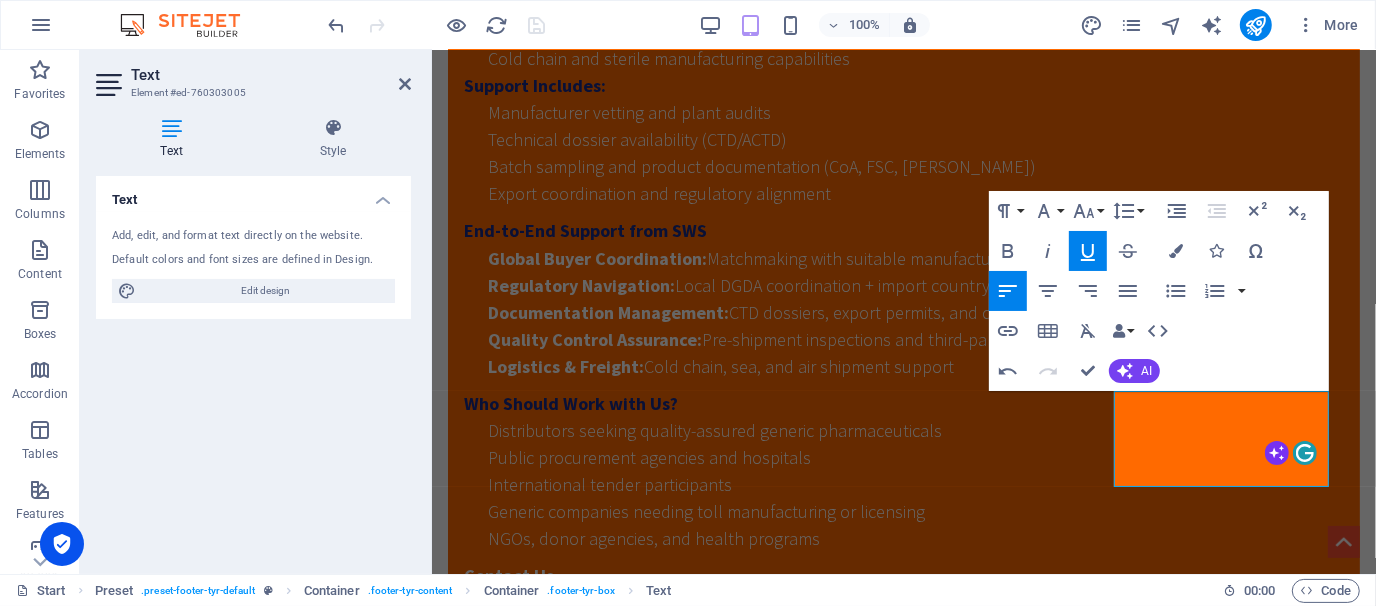 click 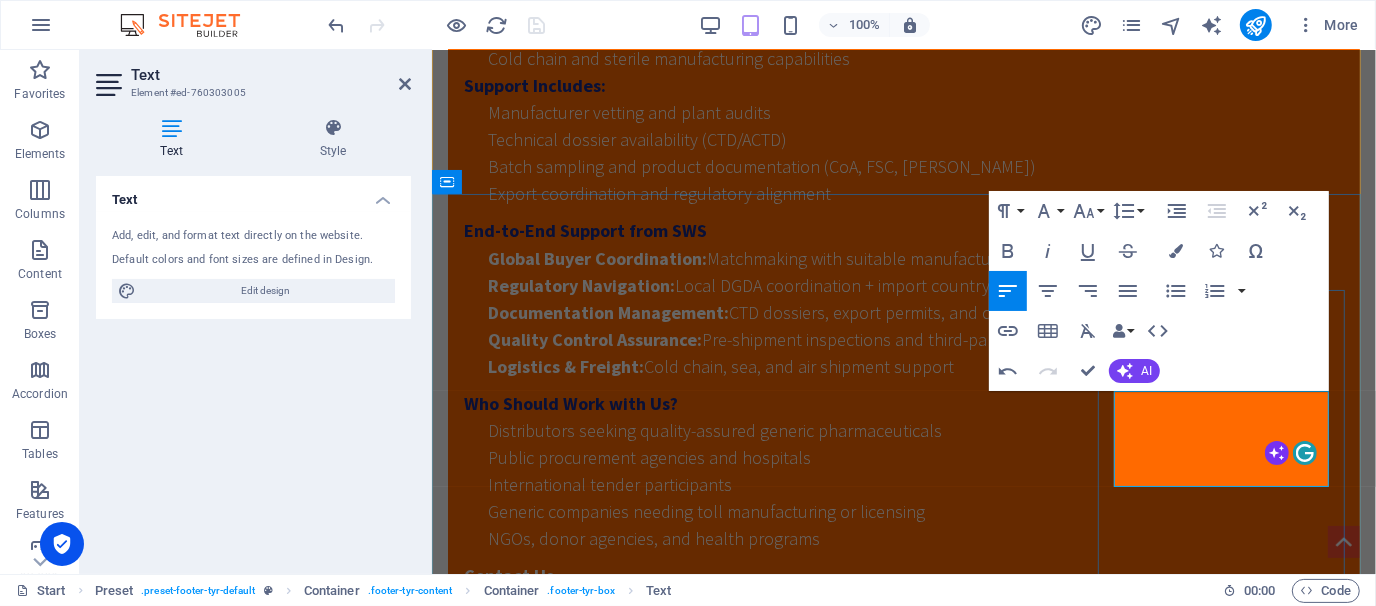 click on "Contact Skill wave Solution [PHONE_NUMBER] [EMAIL_ADDRESS][DOMAIN_NAME]" at bounding box center (903, 3321) 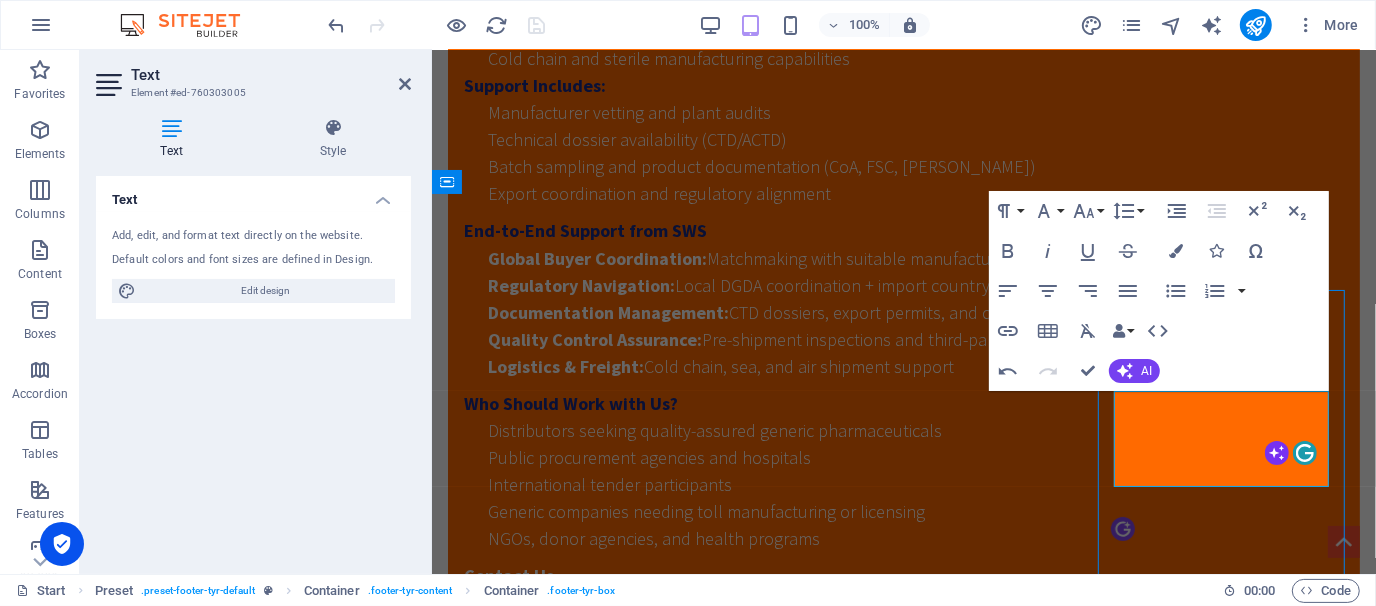 click on "Contact Skill wave Solution [PHONE_NUMBER] [EMAIL_ADDRESS][DOMAIN_NAME]" at bounding box center [903, 3321] 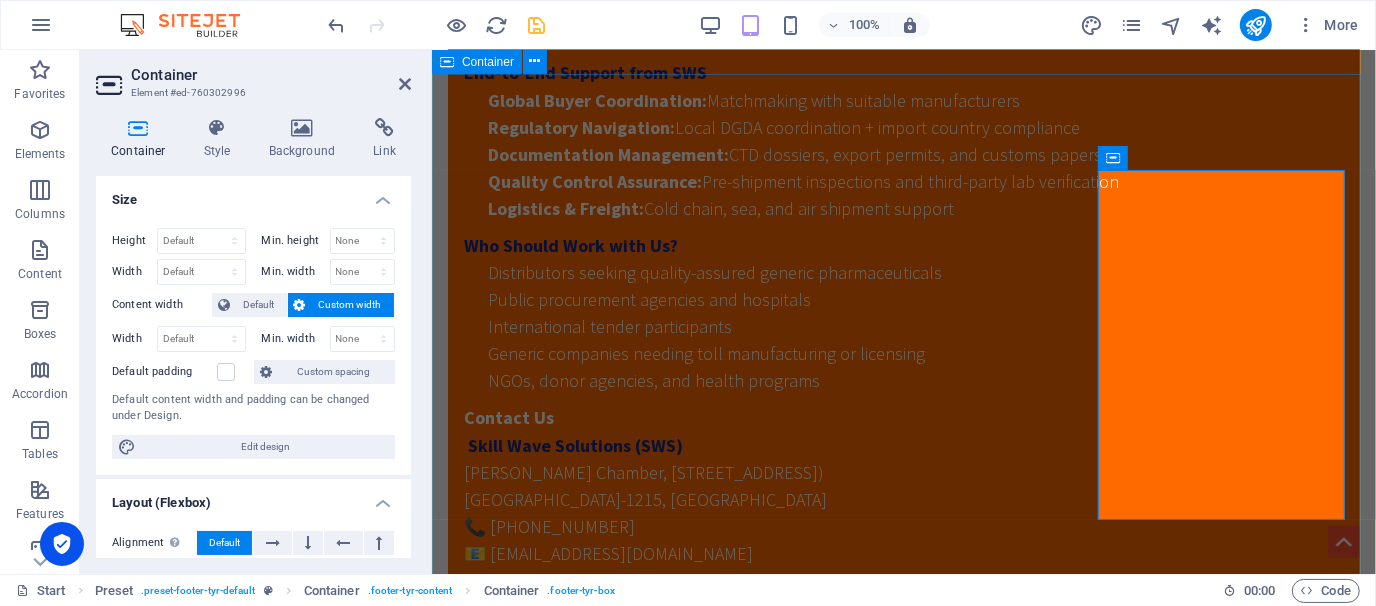 scroll, scrollTop: 7414, scrollLeft: 0, axis: vertical 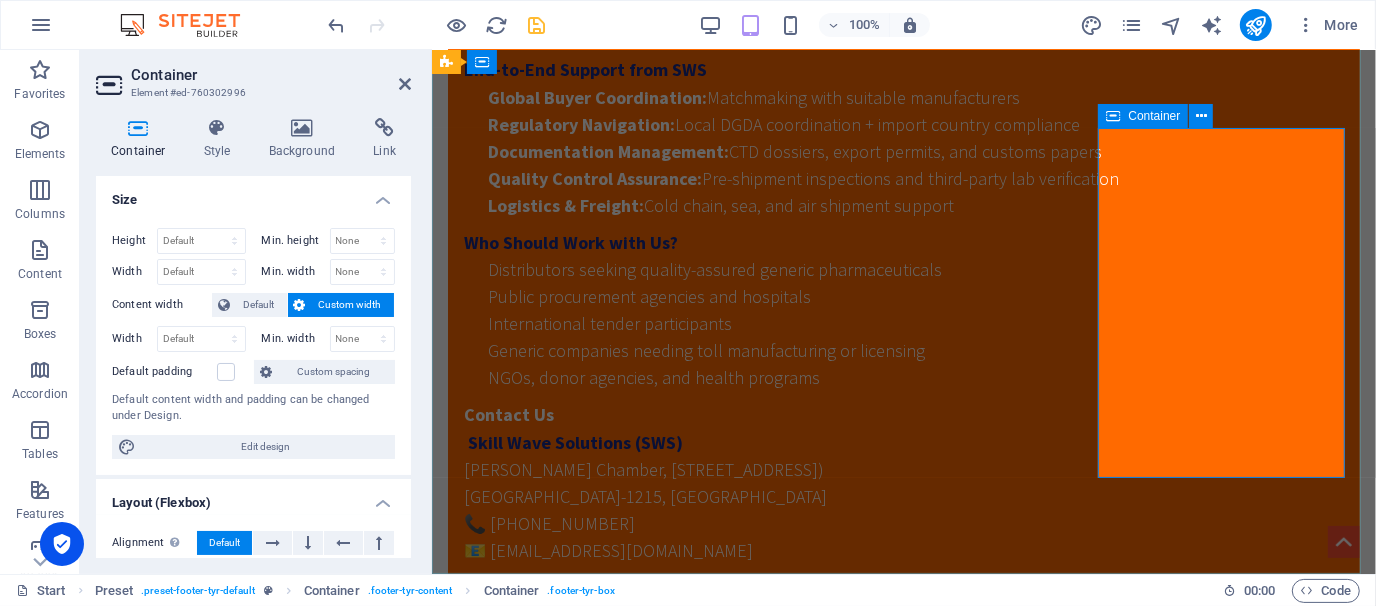 click on "Contact Skill wave Solution [PHONE_NUMBER] [EMAIL_ADDRESS][DOMAIN_NAME]" at bounding box center [903, 3160] 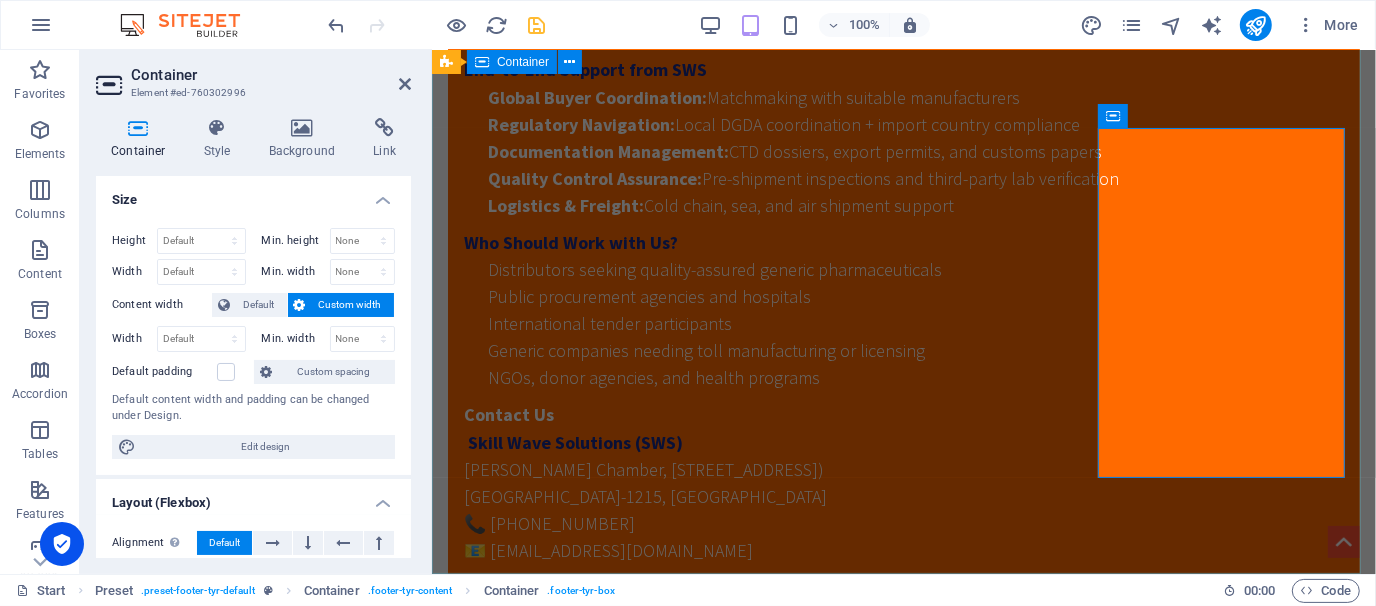 click on "Address [PERSON_NAME][STREET_ADDRESS] ​ Contact us   I have read and understand the privacy policy. Unreadable? Regenerate Send Contact Skill wave Solution [PHONE_NUMBER] [EMAIL_ADDRESS][DOMAIN_NAME]" at bounding box center (903, 2840) 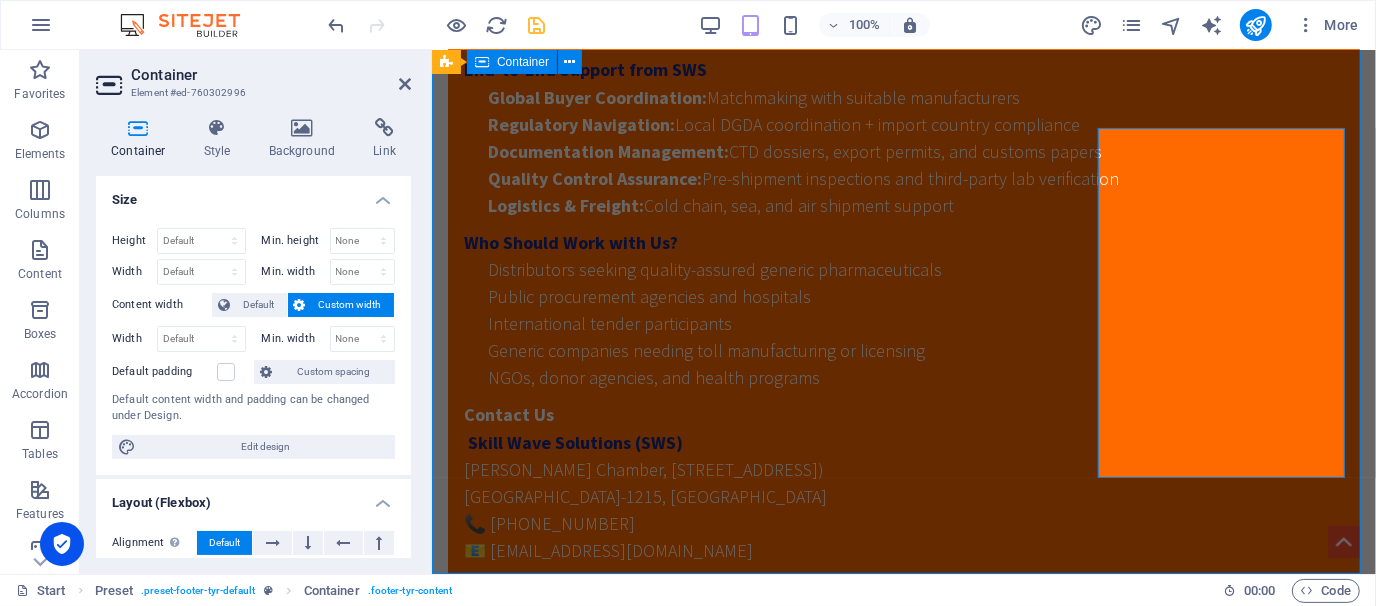 click on "Address [PERSON_NAME][STREET_ADDRESS] ​ Contact us   I have read and understand the privacy policy. Unreadable? Regenerate Send Contact Skill wave Solution [PHONE_NUMBER] [EMAIL_ADDRESS][DOMAIN_NAME]" at bounding box center [903, 2840] 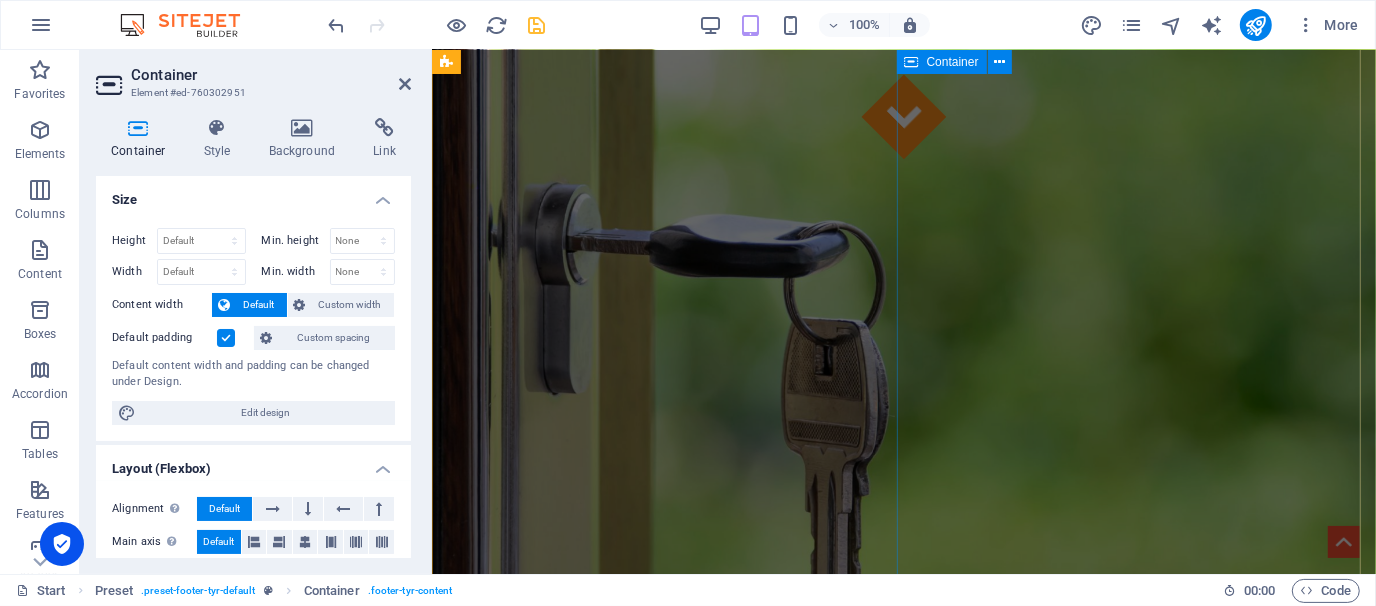 scroll, scrollTop: 0, scrollLeft: 0, axis: both 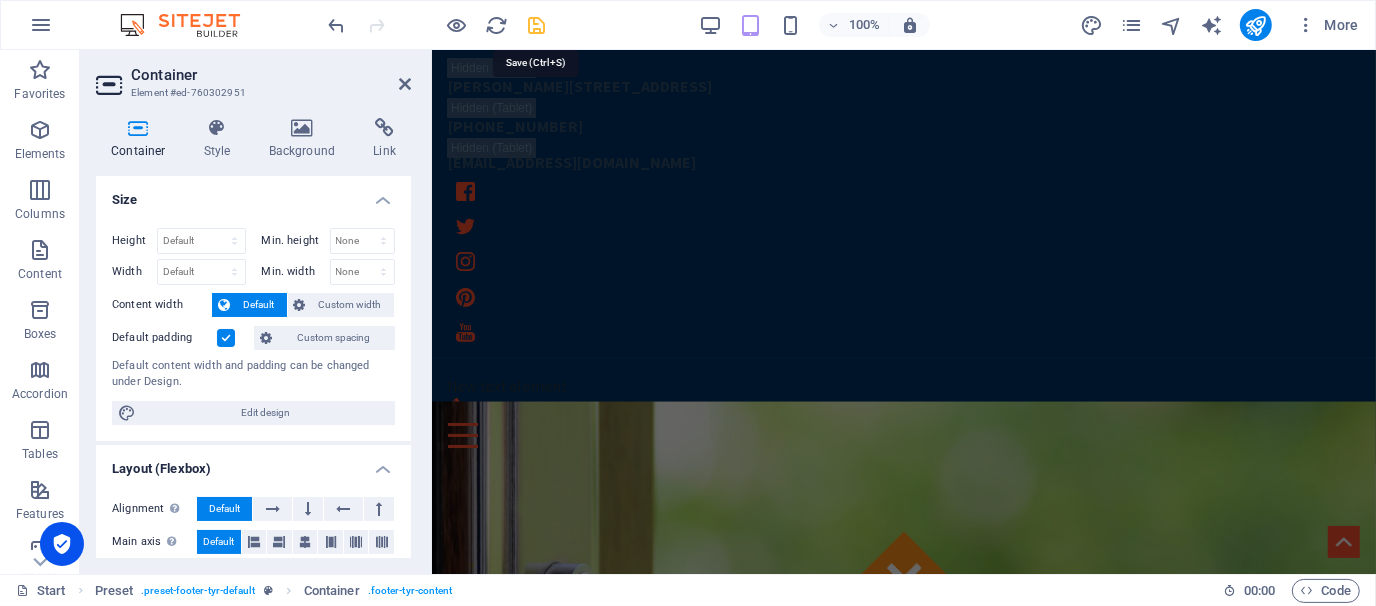 click at bounding box center (537, 25) 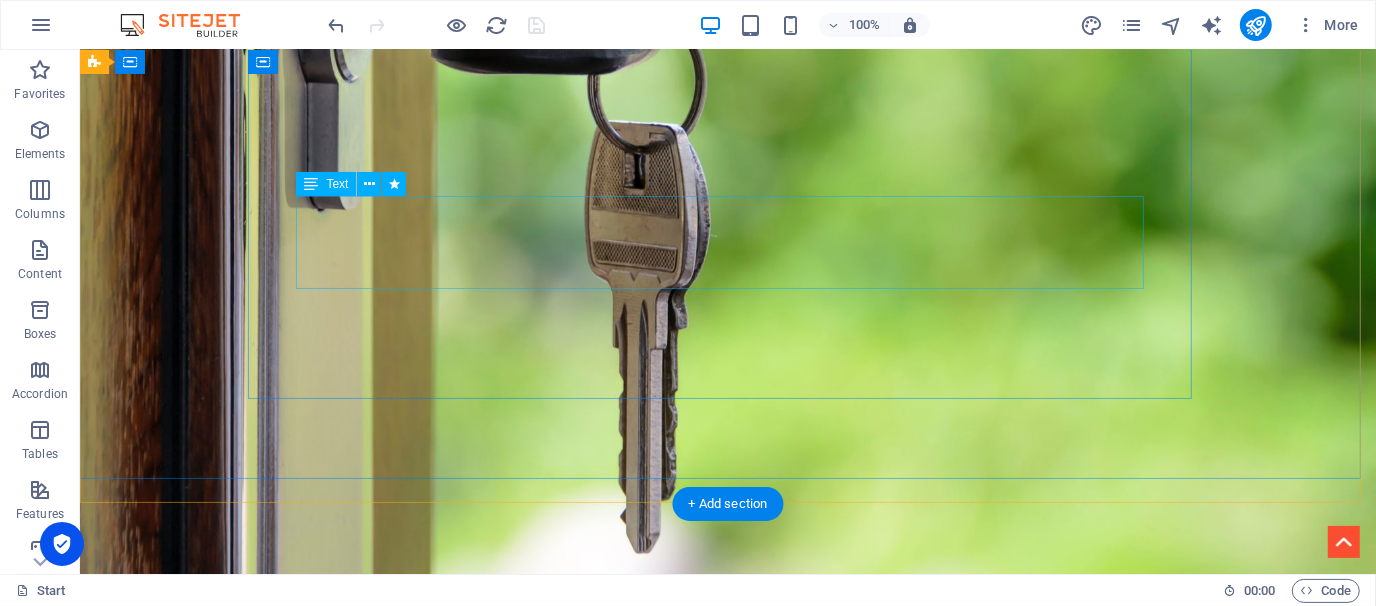 scroll, scrollTop: 0, scrollLeft: 0, axis: both 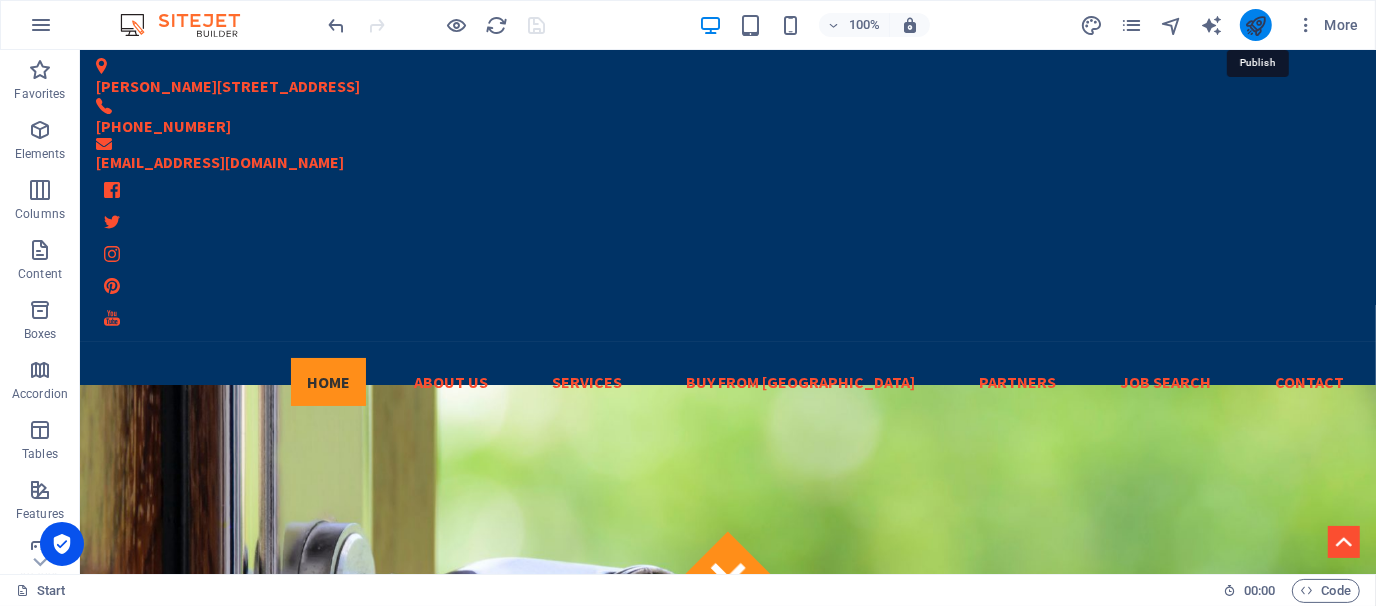 click at bounding box center [1255, 25] 